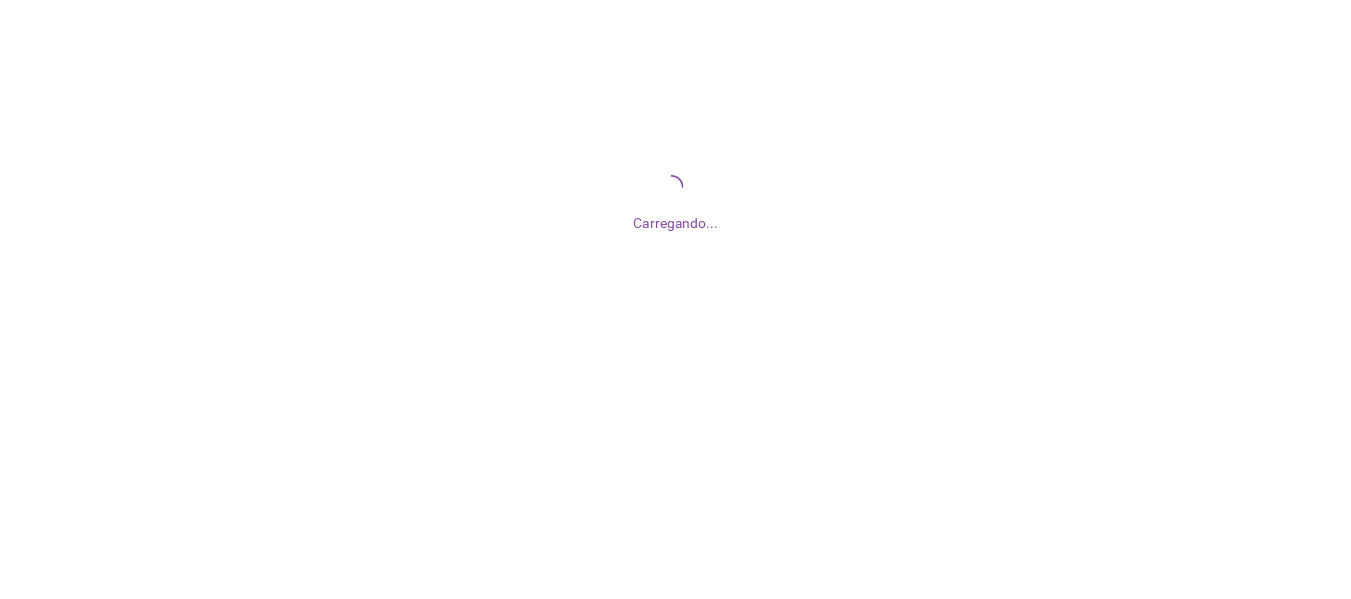 scroll, scrollTop: 0, scrollLeft: 0, axis: both 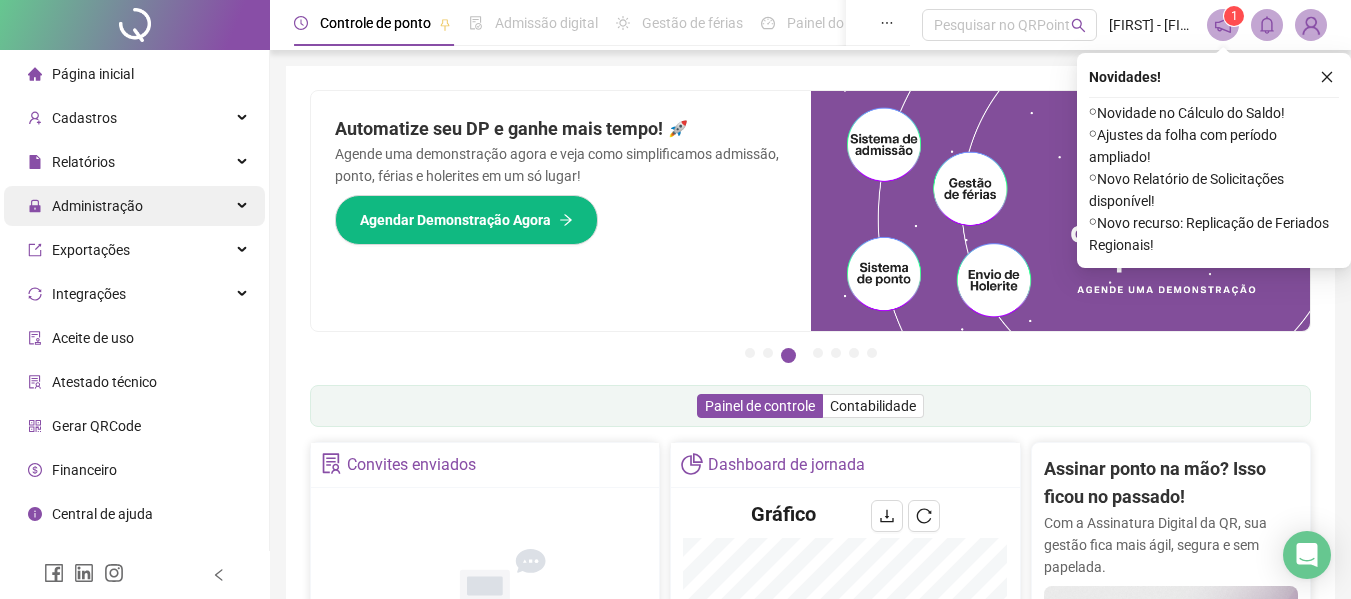 click on "Administração" at bounding box center [97, 206] 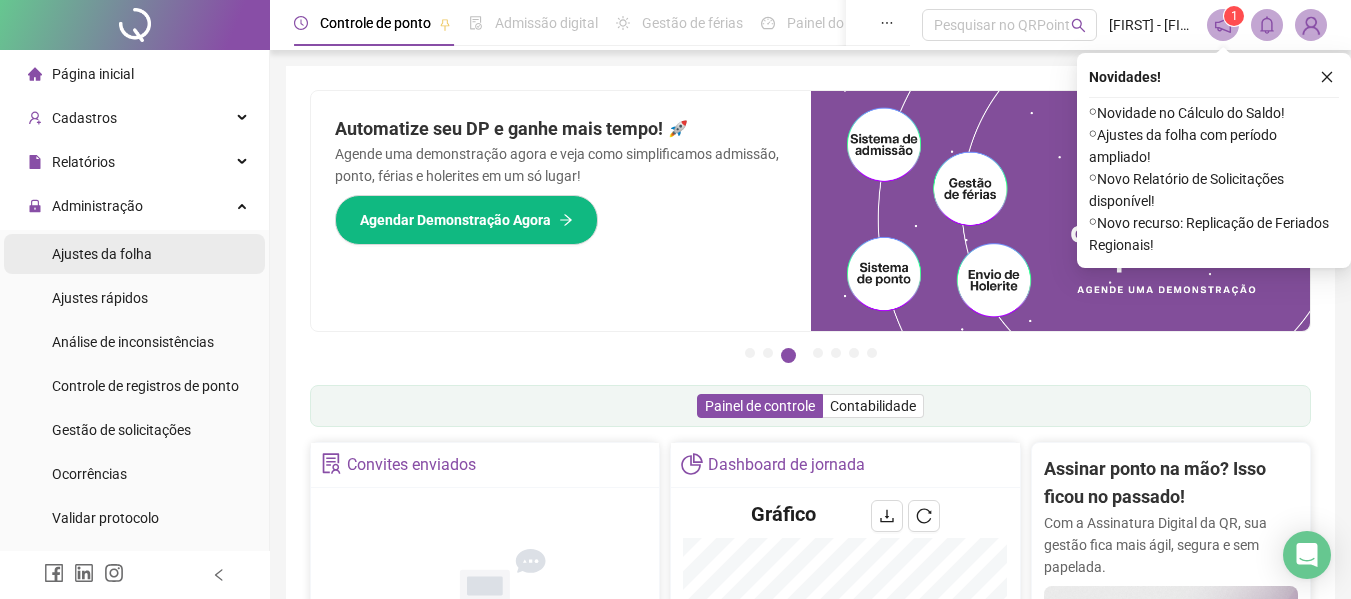 click on "Ajustes da folha" at bounding box center (102, 254) 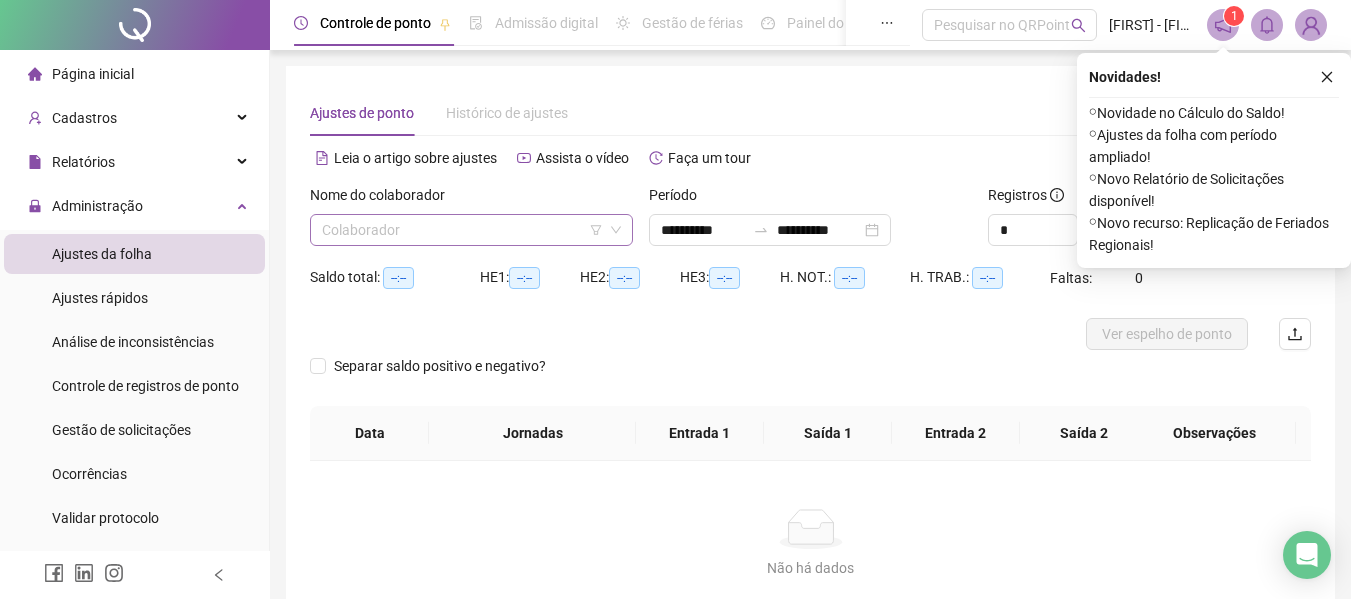 click at bounding box center [465, 230] 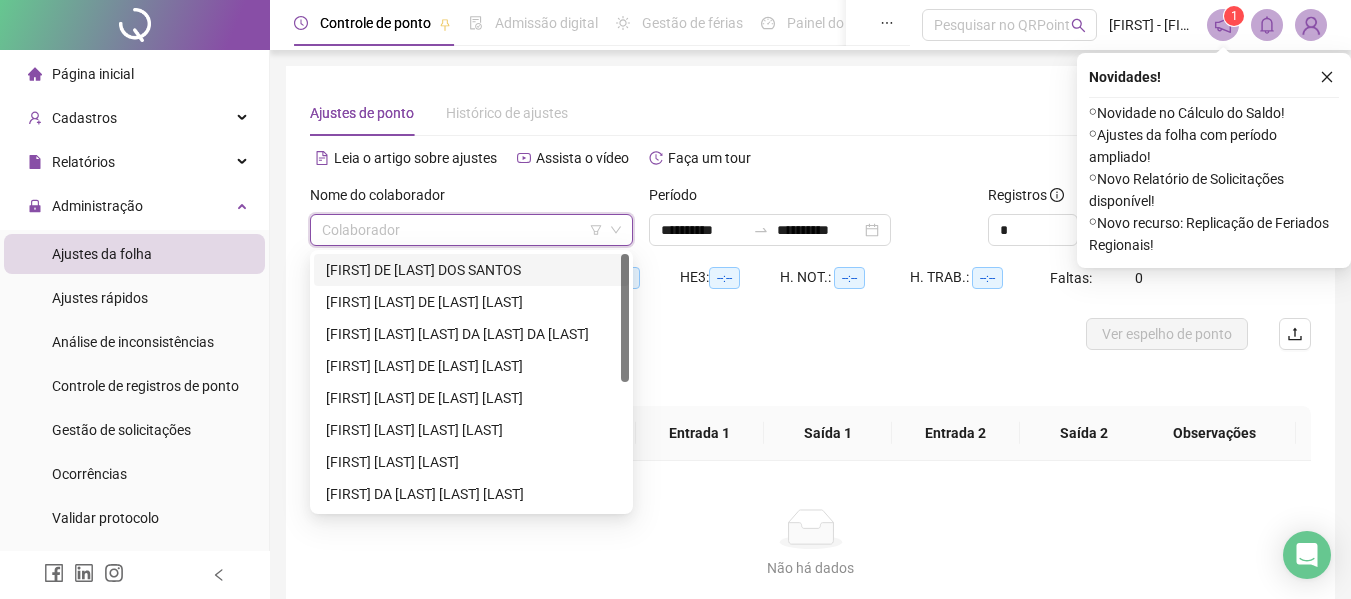 click on "[FIRST] DE [LAST] DOS SANTOS" at bounding box center [471, 270] 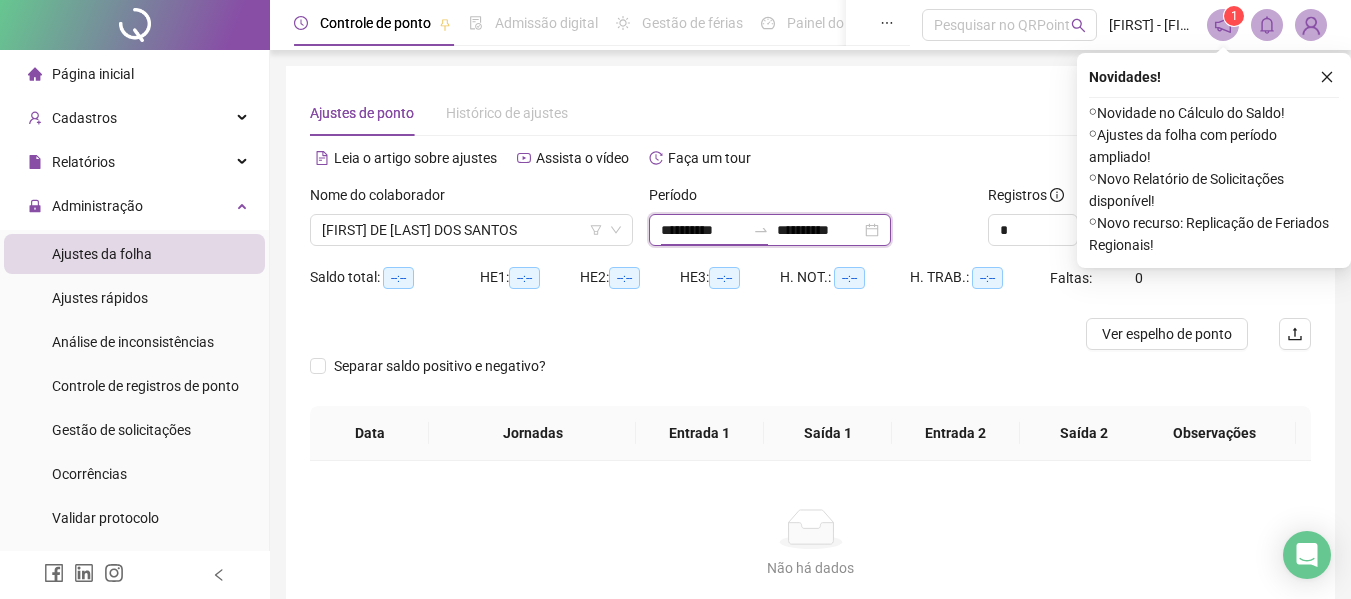 click on "**********" at bounding box center (703, 230) 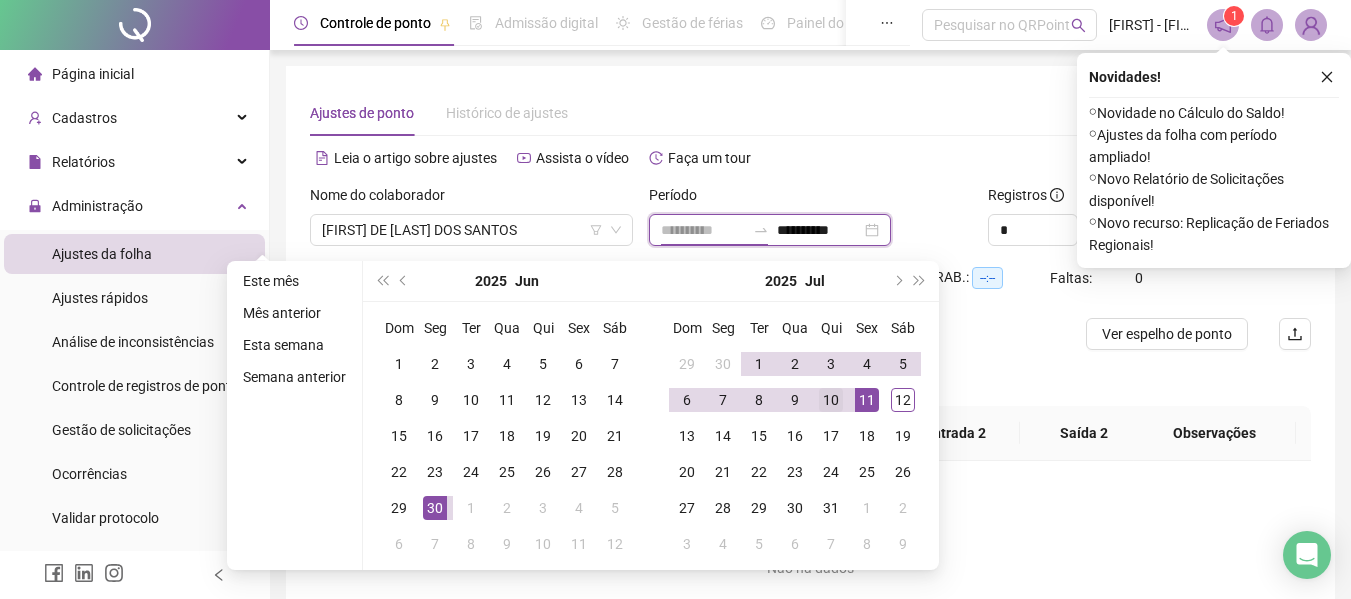 type on "**********" 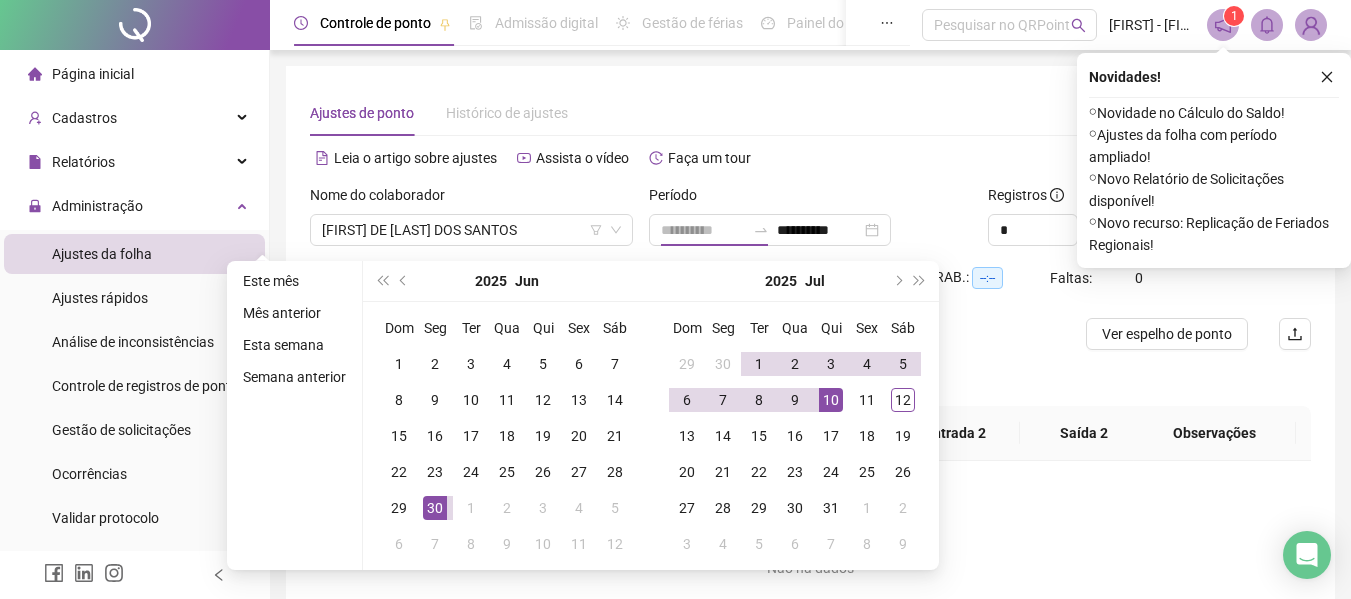 click on "10" at bounding box center [831, 400] 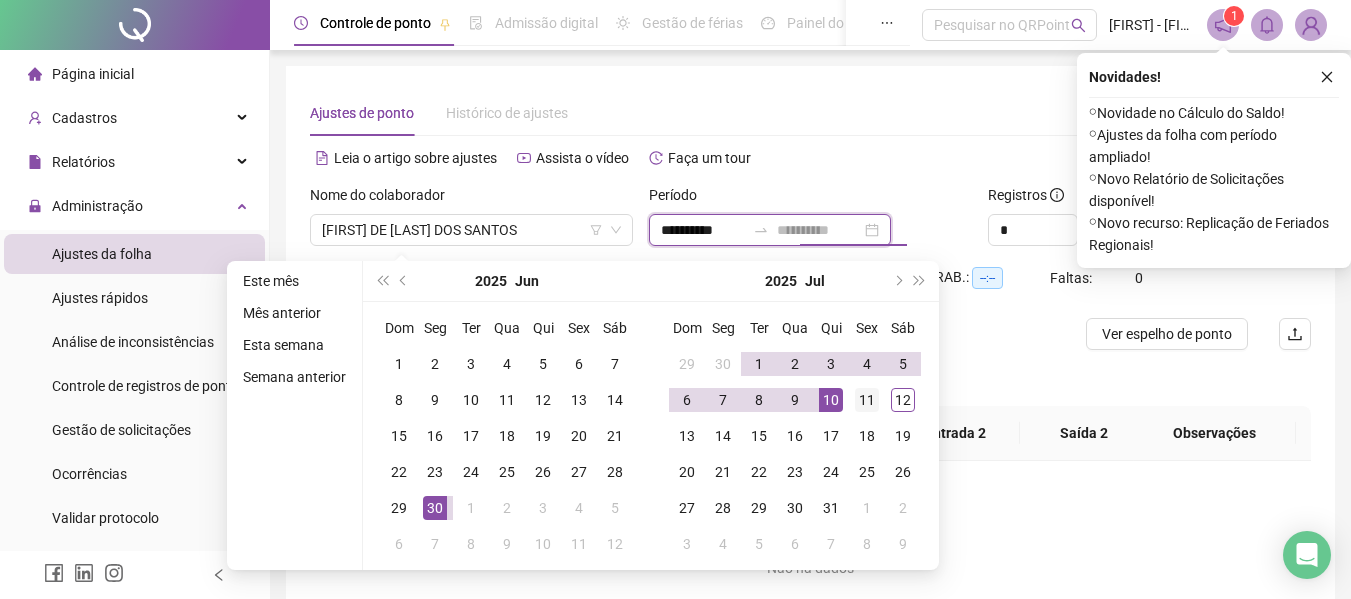 type on "**********" 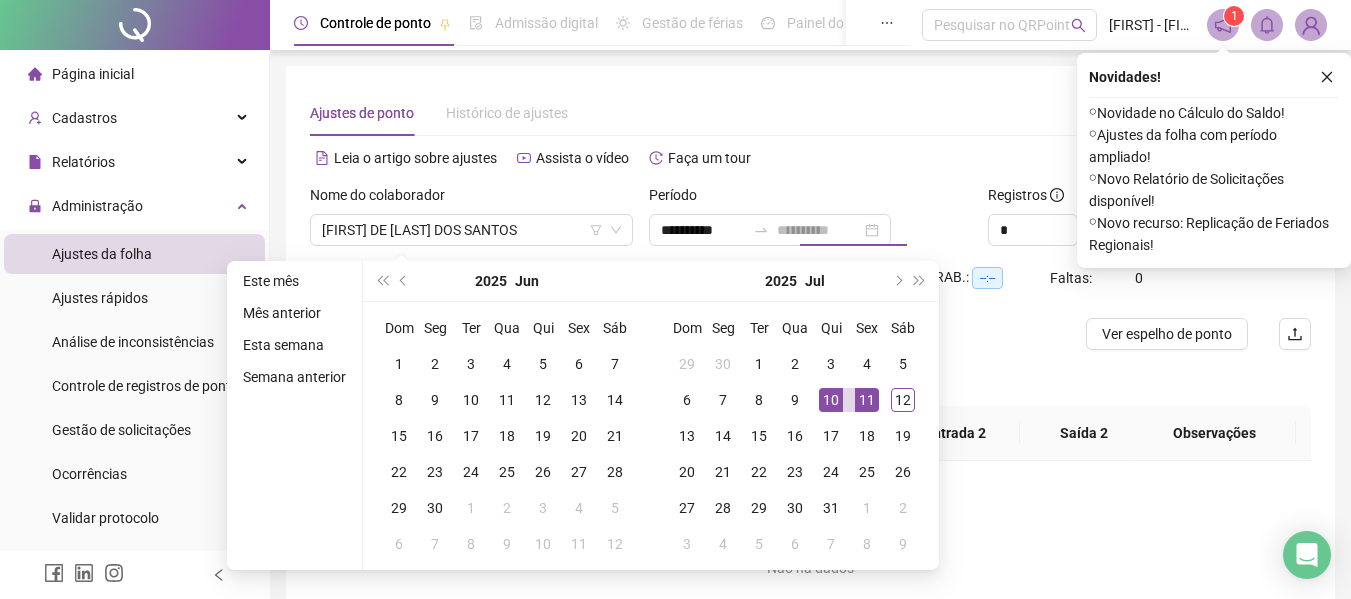 click on "11" at bounding box center [867, 400] 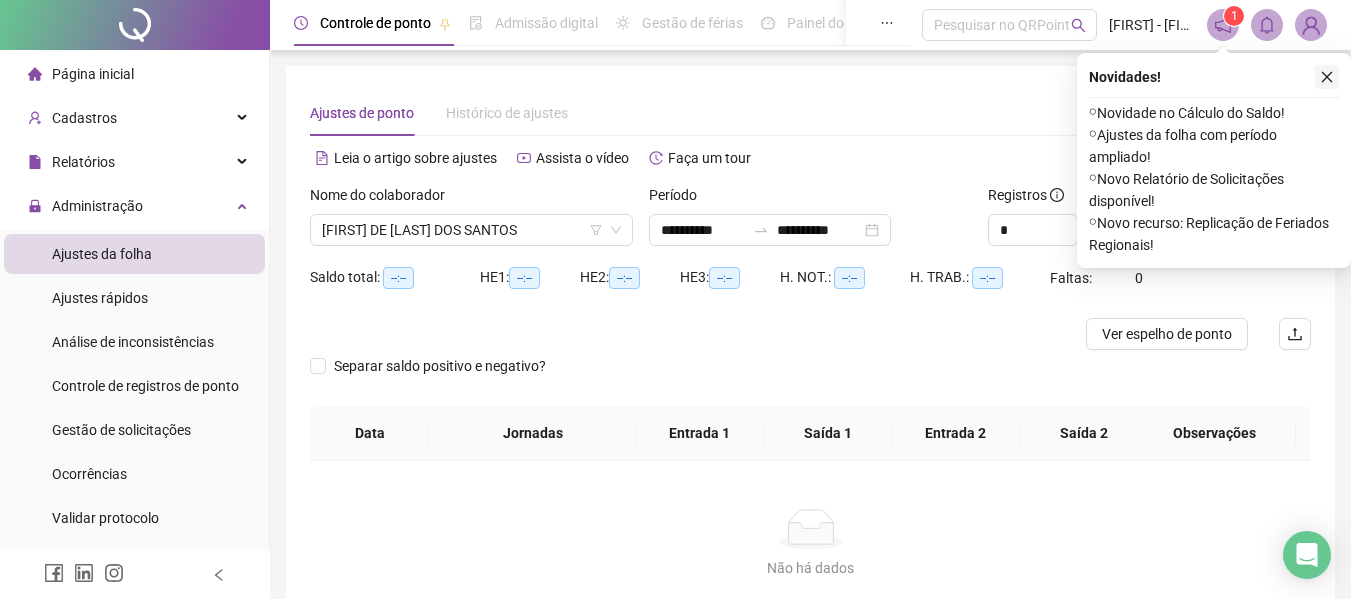click 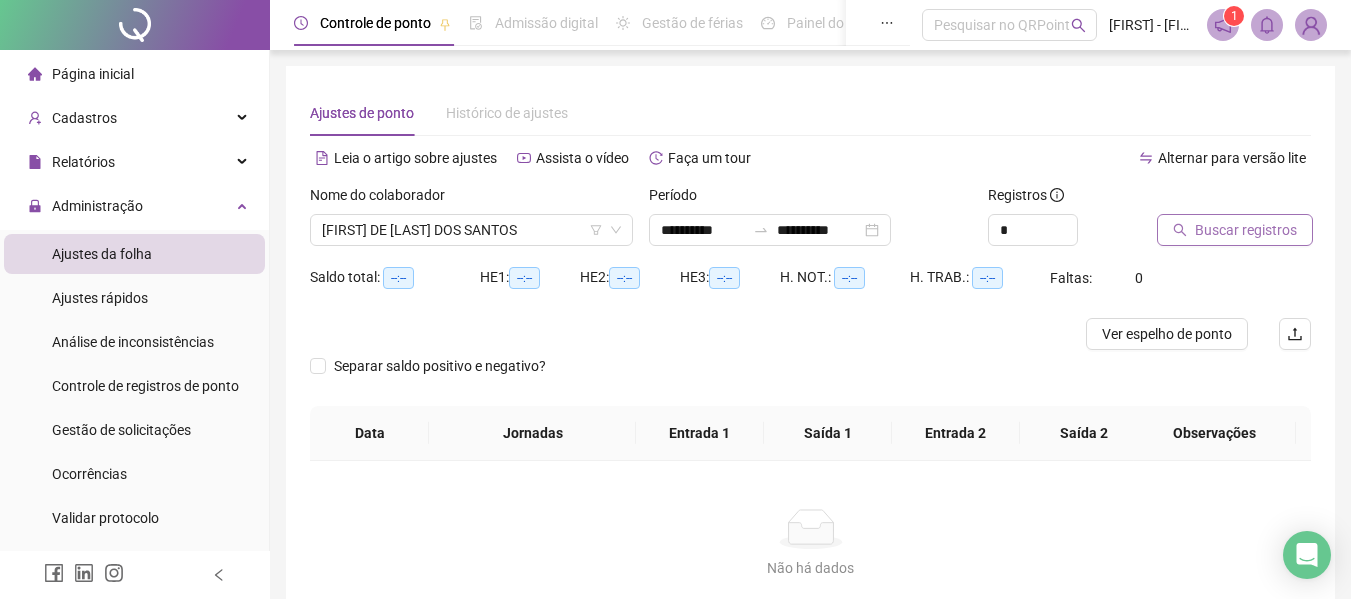 click on "Buscar registros" at bounding box center (1246, 230) 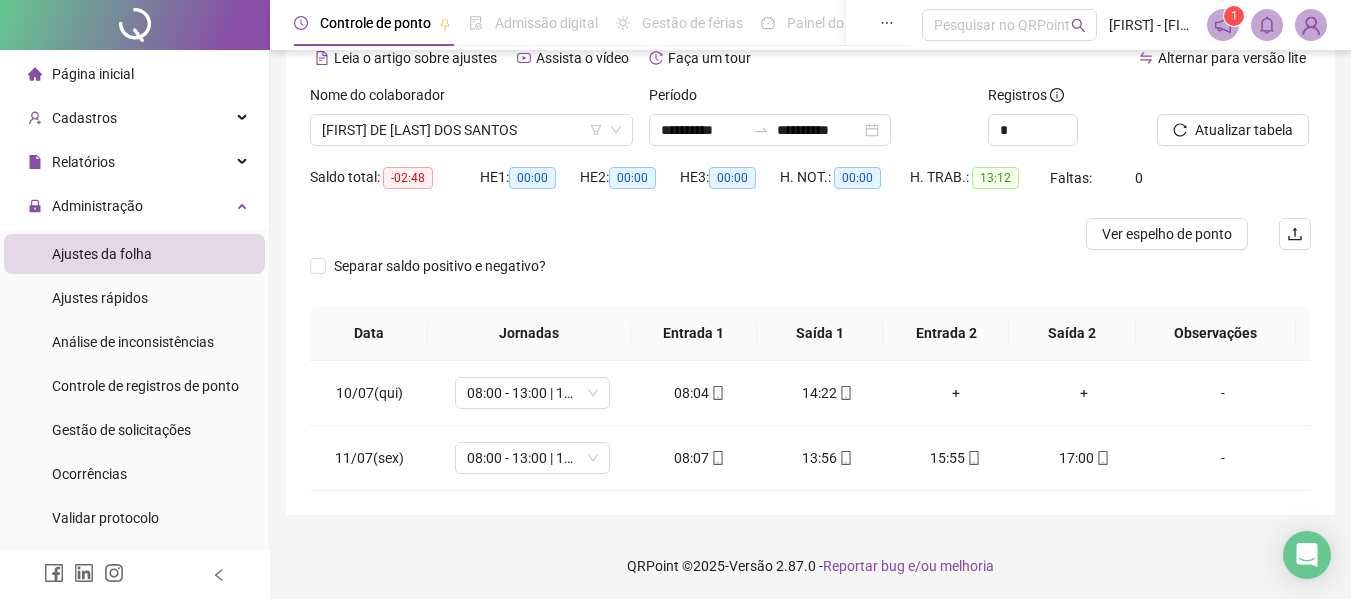 scroll, scrollTop: 102, scrollLeft: 0, axis: vertical 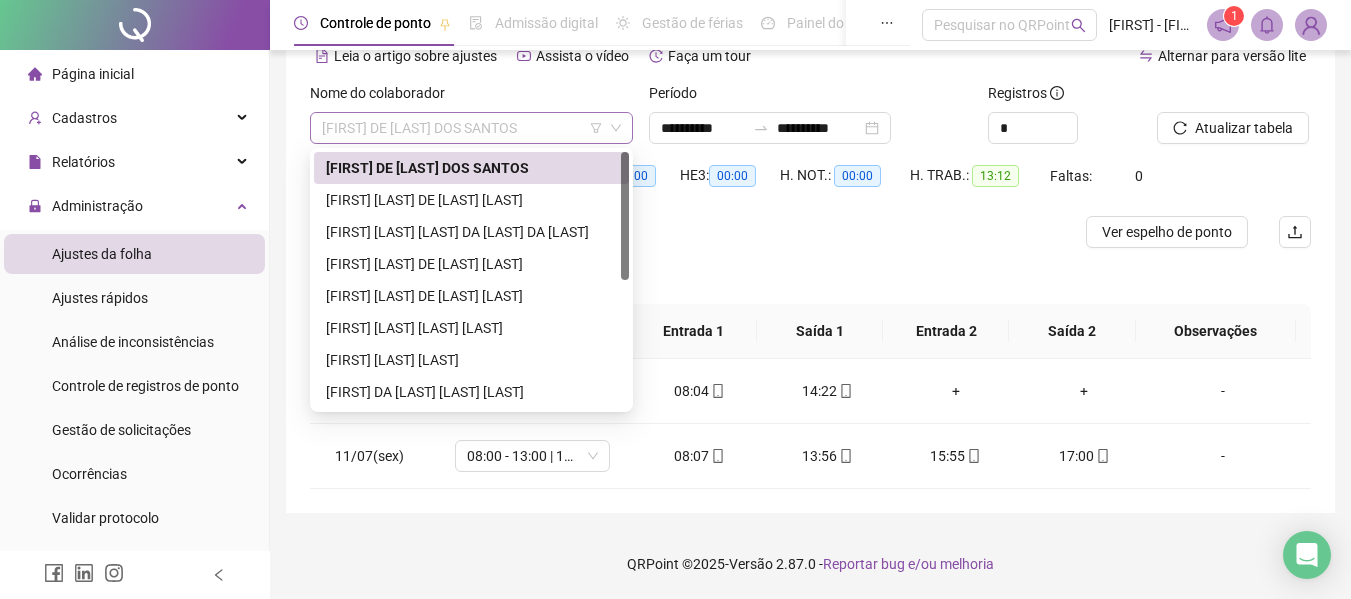 click on "[FIRST] DE [LAST] DOS SANTOS" at bounding box center [471, 128] 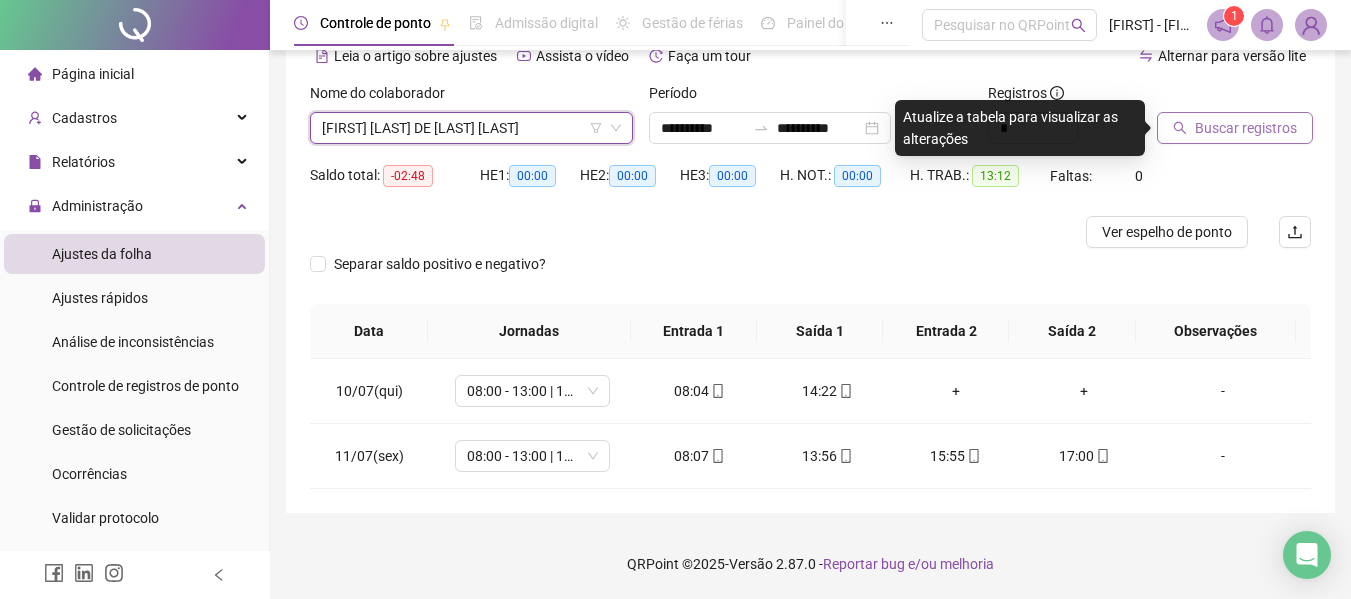 click on "Buscar registros" at bounding box center (1246, 128) 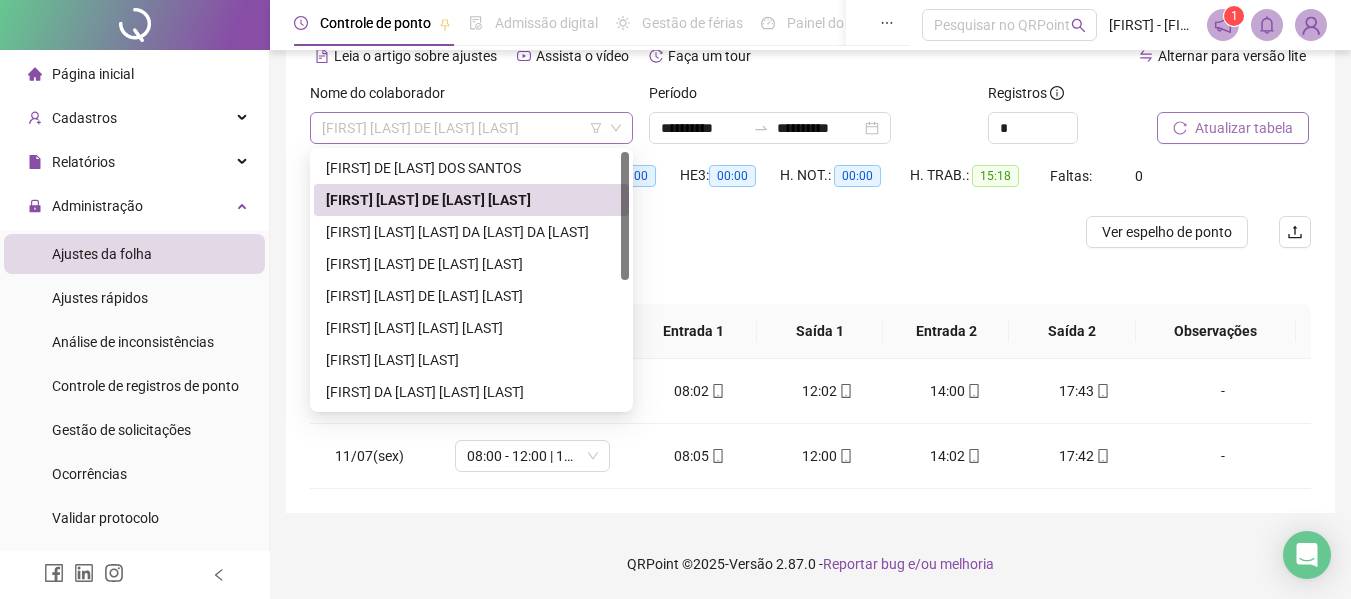 click on "[FIRST] [LAST] DE [LAST] [LAST]" at bounding box center [471, 128] 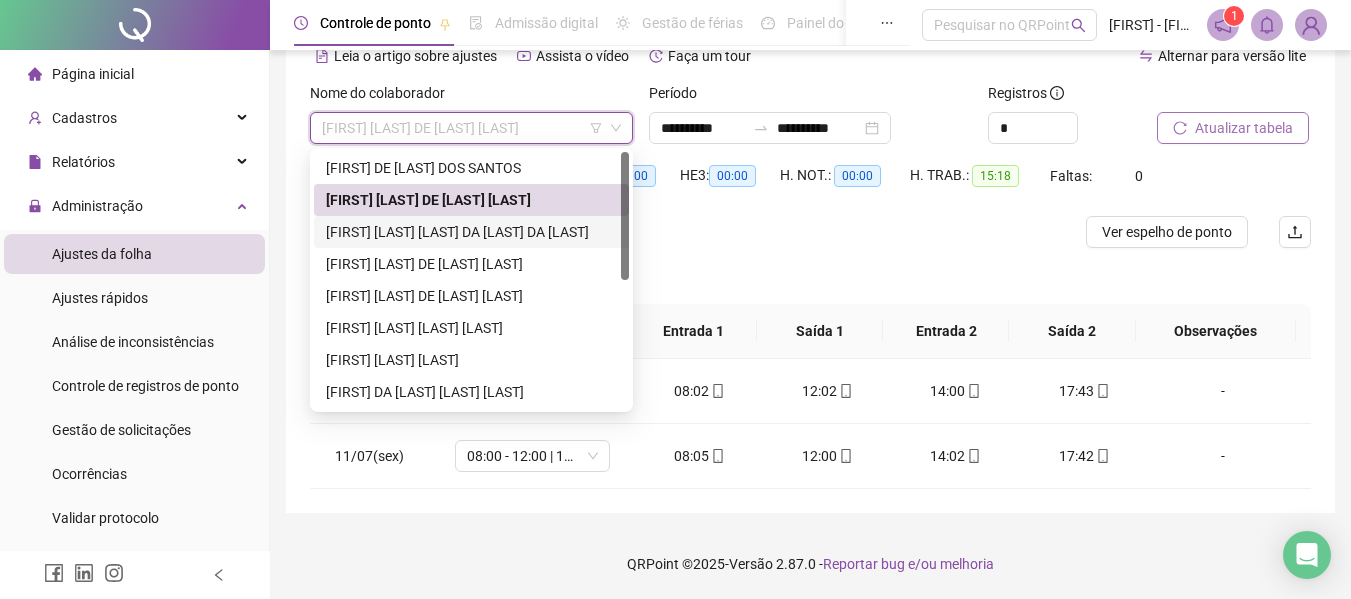 click on "[FIRST] [LAST] [LAST] DA [LAST] DA [LAST]" at bounding box center [471, 232] 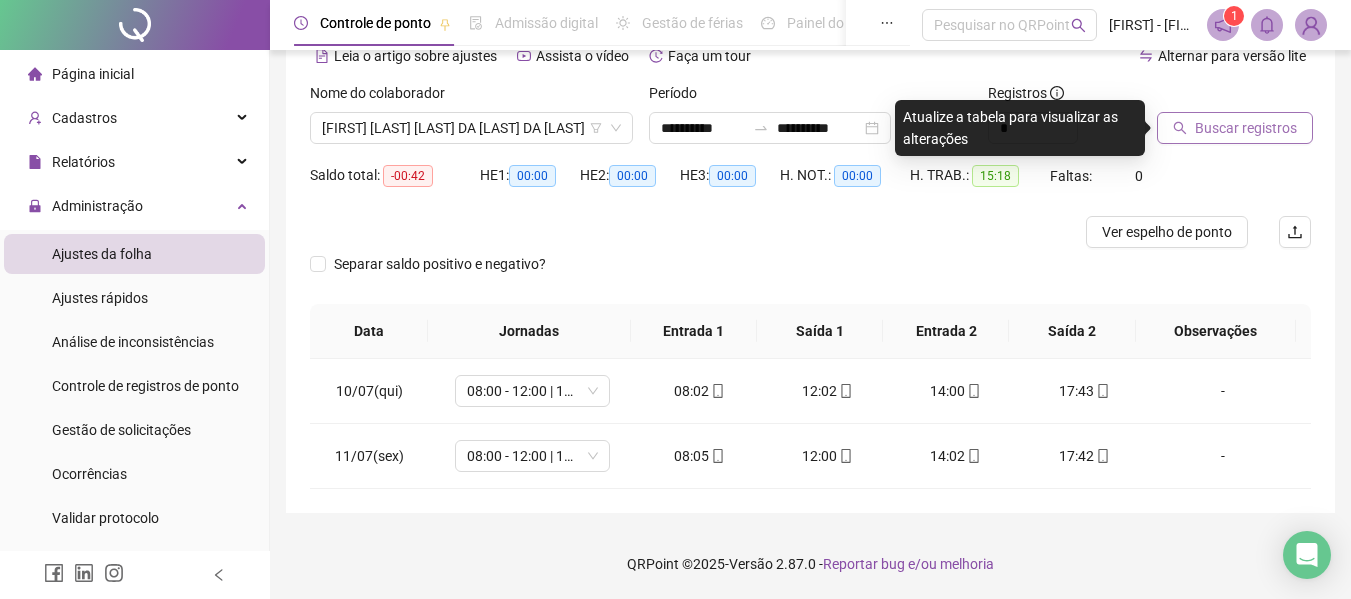 click on "Buscar registros" at bounding box center [1235, 128] 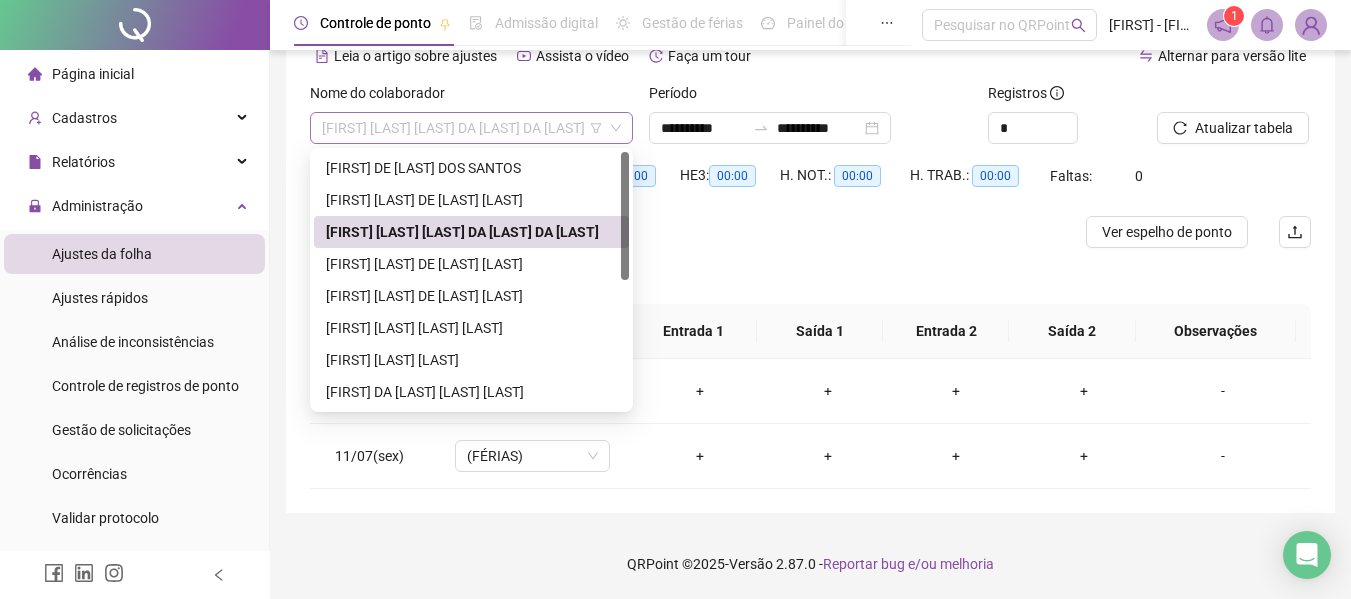 click on "[FIRST] [LAST] [LAST] DA [LAST] DA [LAST]" at bounding box center (471, 128) 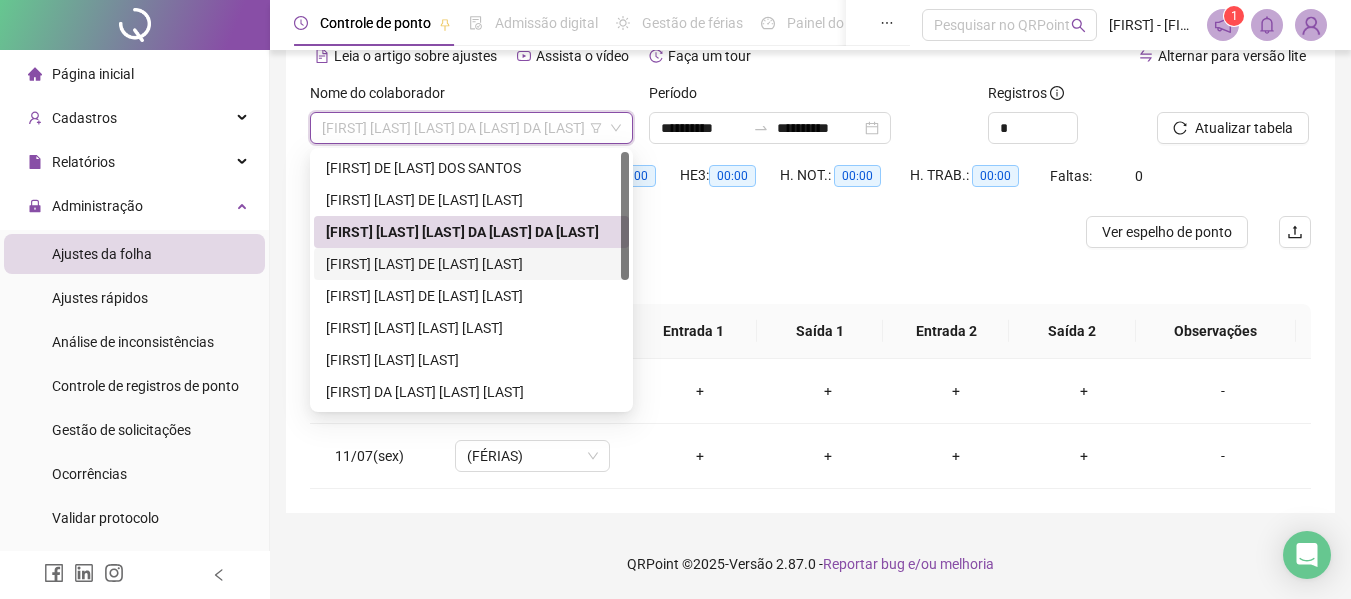 click on "[FIRST] [LAST] DE [LAST] [LAST]" at bounding box center [471, 264] 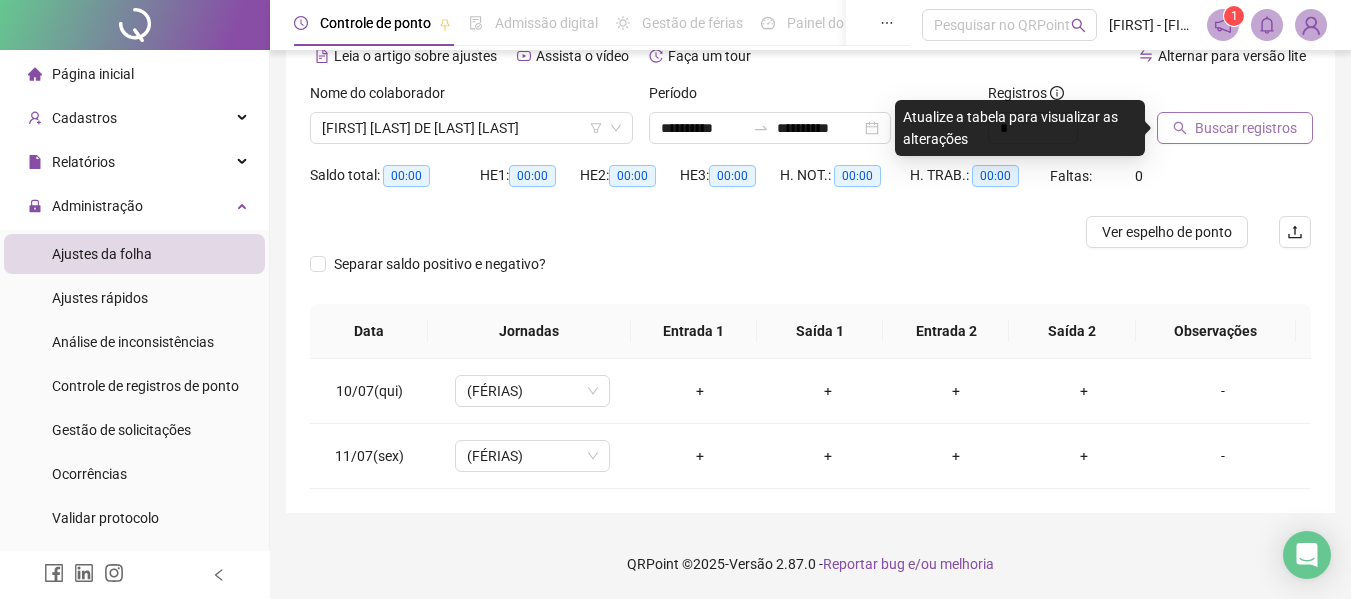 click on "Buscar registros" at bounding box center [1246, 128] 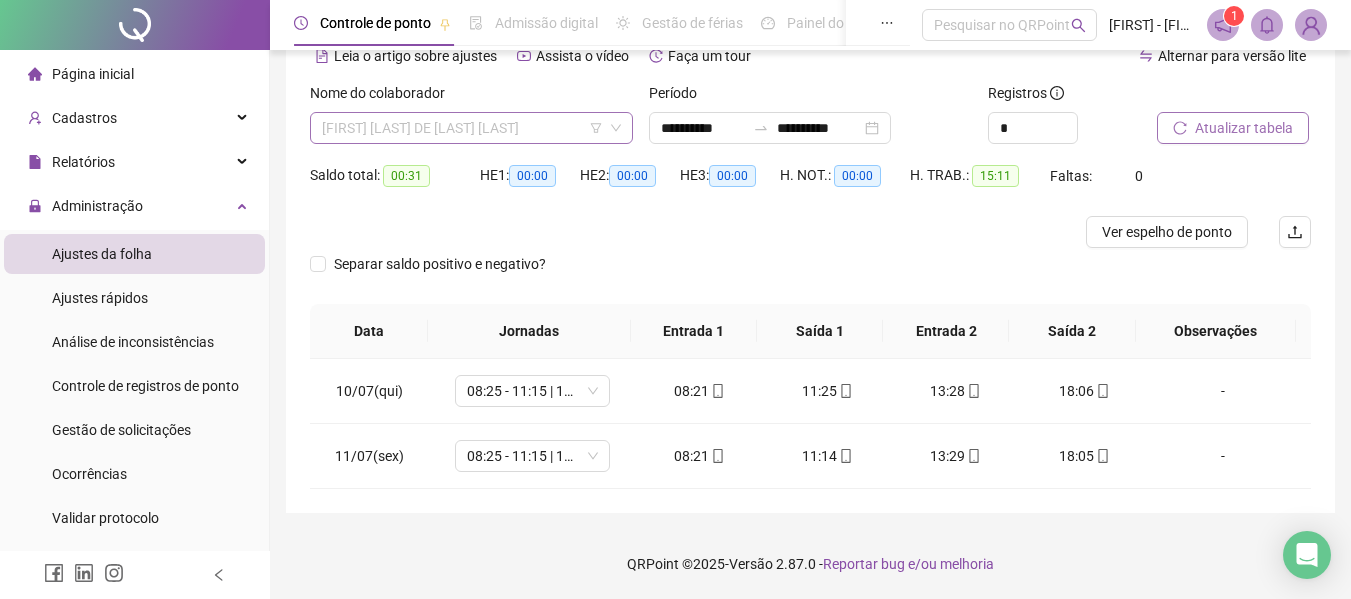 click on "[FIRST] [LAST] DE [LAST] [LAST]" at bounding box center (471, 128) 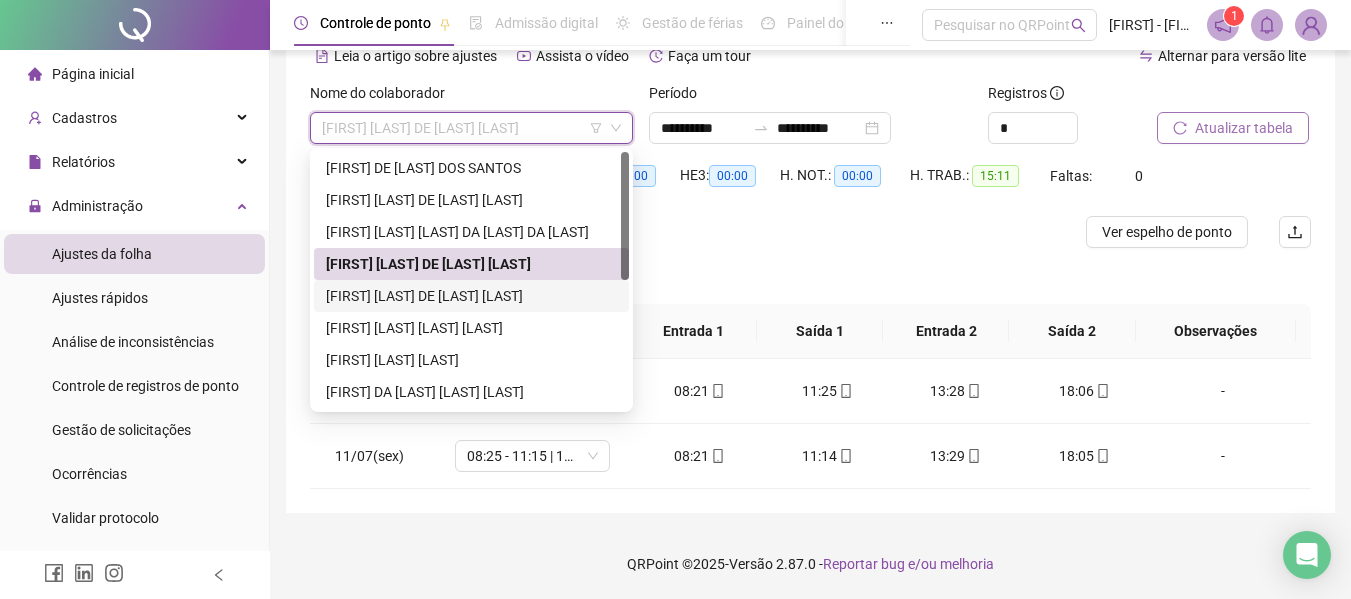 click on "[FIRST] [LAST] DE [LAST] [LAST]" at bounding box center [471, 296] 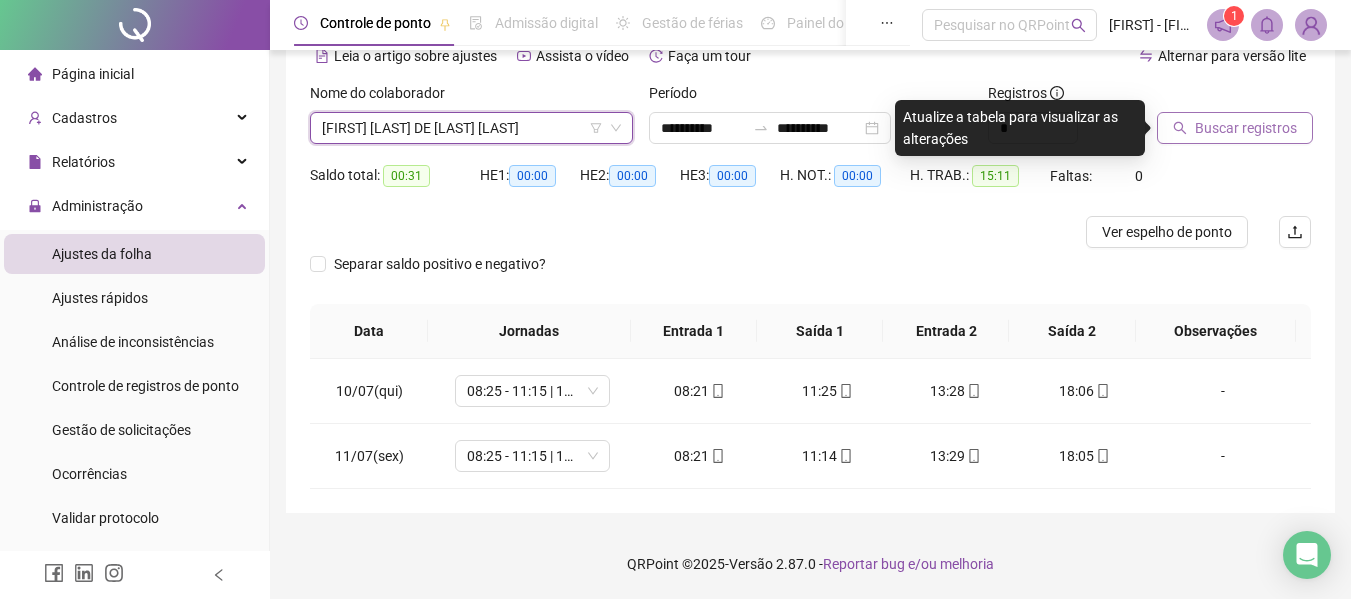 click on "Buscar registros" at bounding box center (1246, 128) 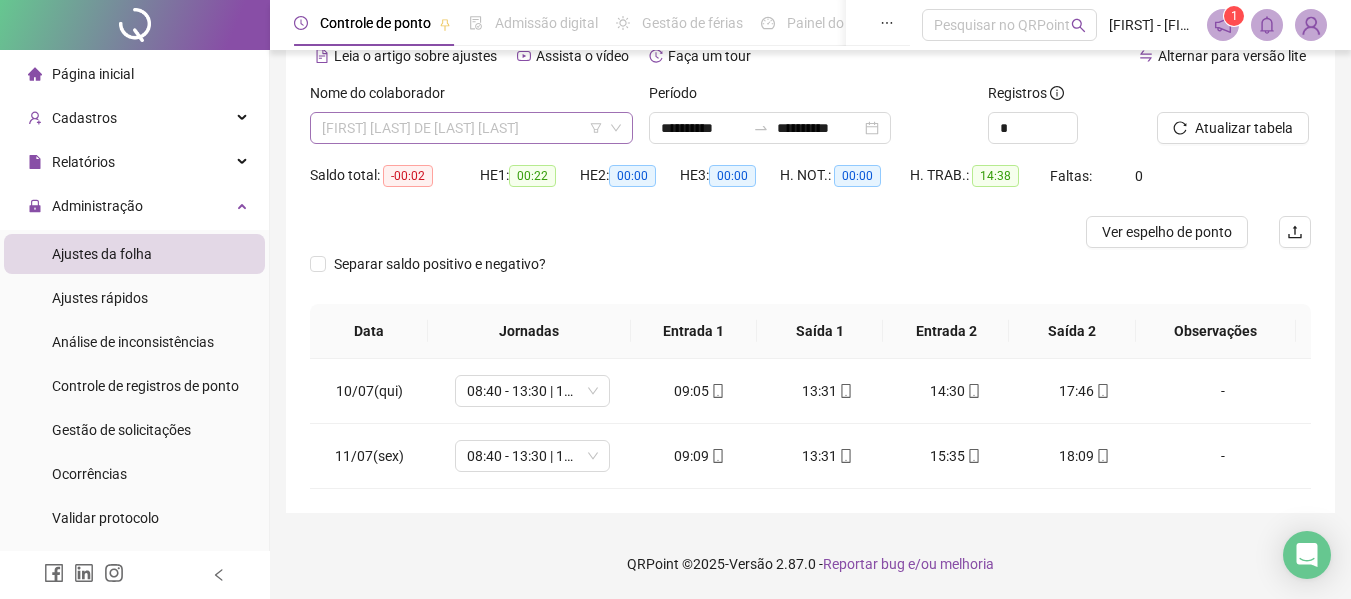 click on "[FIRST] [LAST] DE [LAST] [LAST]" at bounding box center (471, 128) 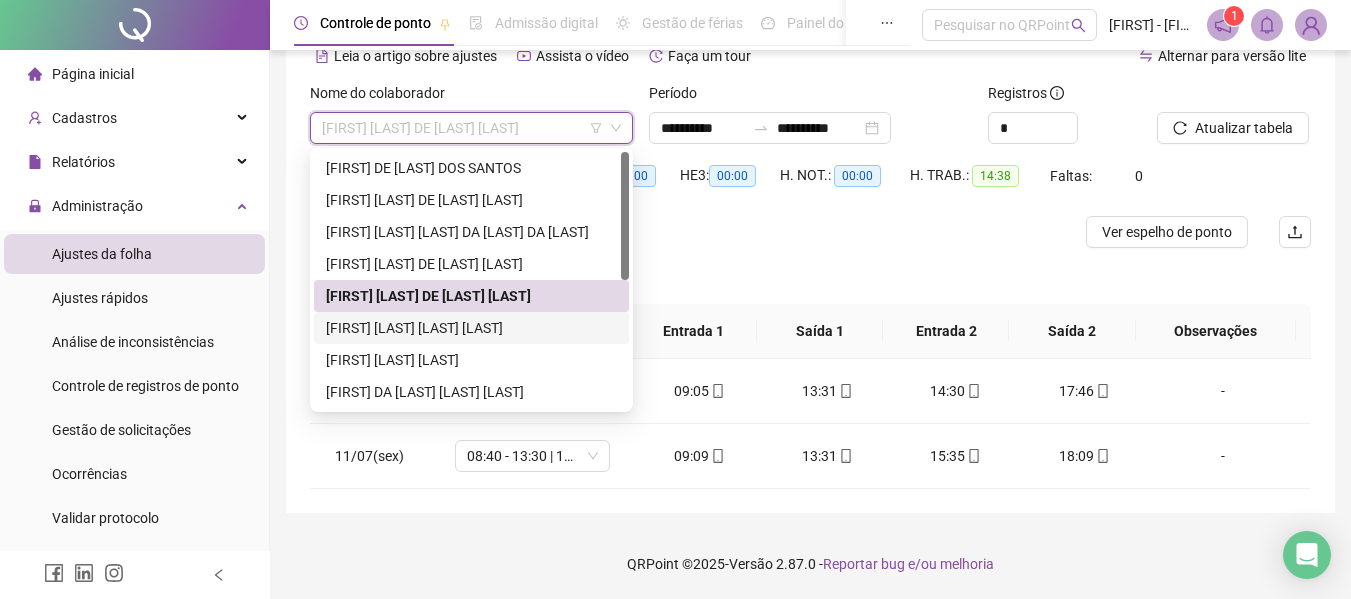 drag, startPoint x: 531, startPoint y: 346, endPoint x: 527, endPoint y: 333, distance: 13.601471 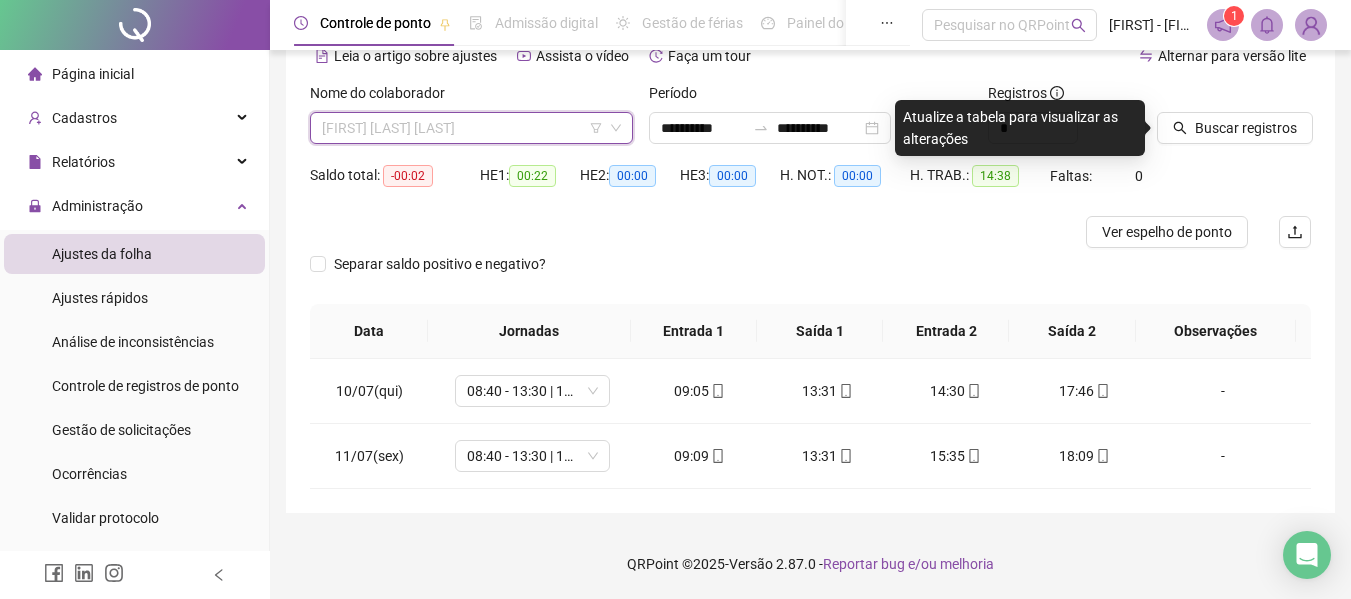click on "[FIRST] [LAST] [LAST]" at bounding box center [471, 128] 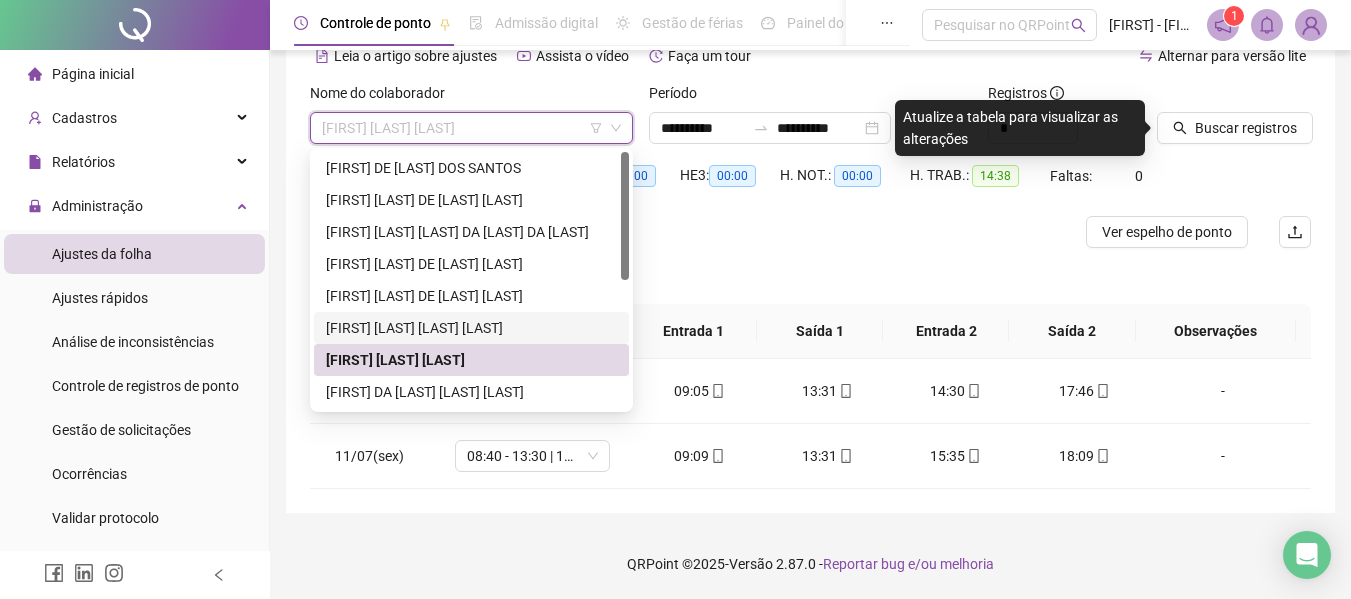 click on "[FIRST] [LAST] [LAST] [LAST]" at bounding box center (471, 328) 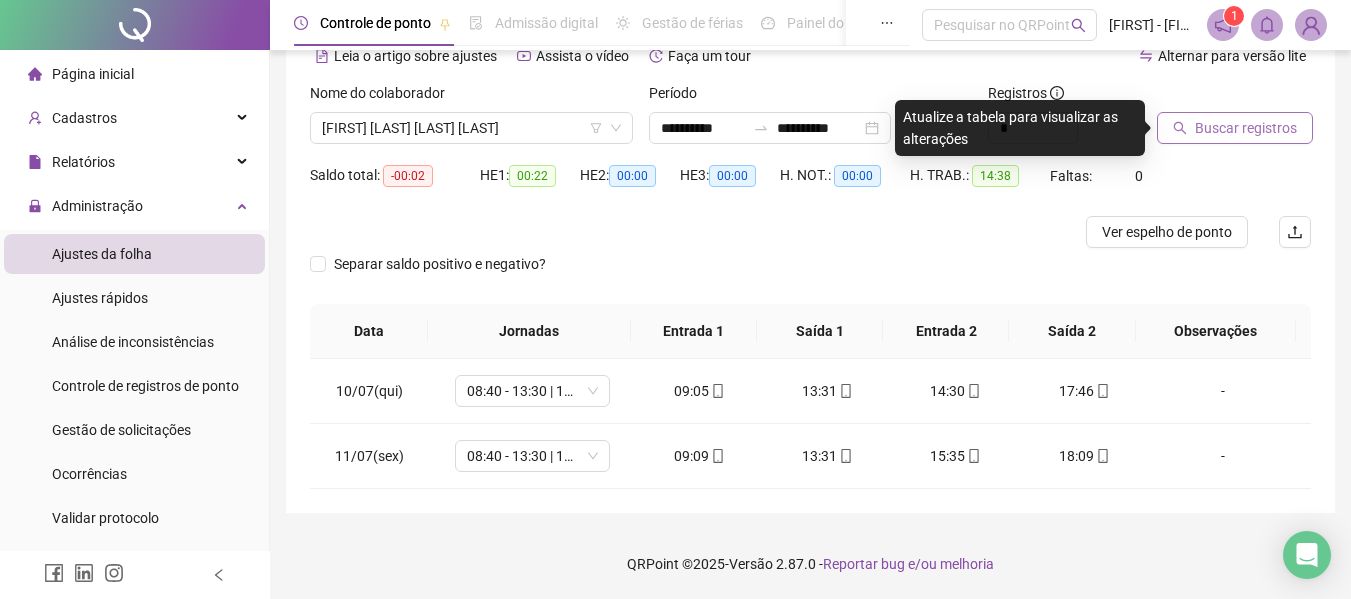 click 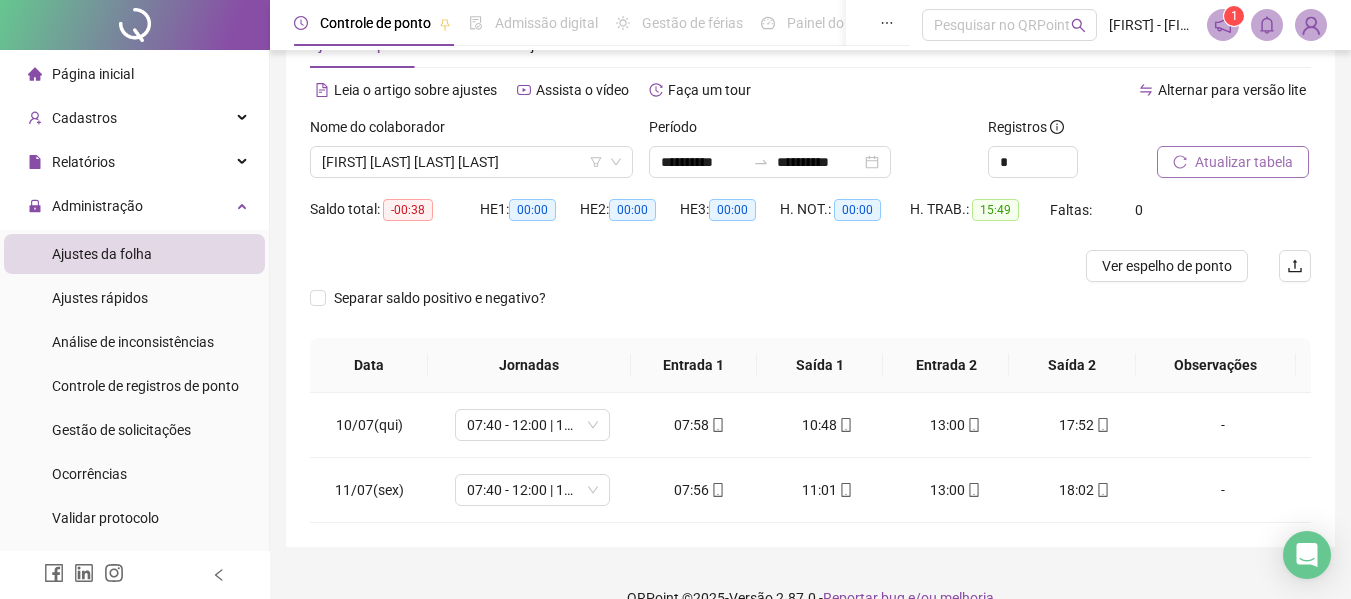 scroll, scrollTop: 102, scrollLeft: 0, axis: vertical 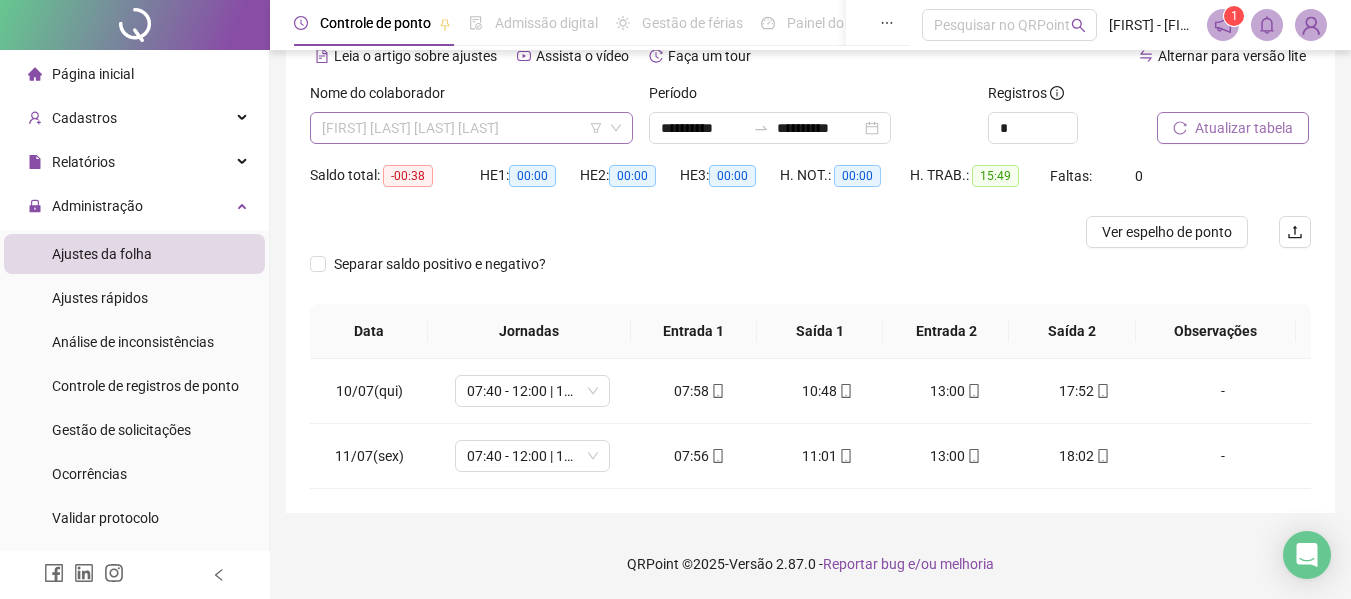click on "[FIRST] [LAST] [LAST] [LAST]" at bounding box center (471, 128) 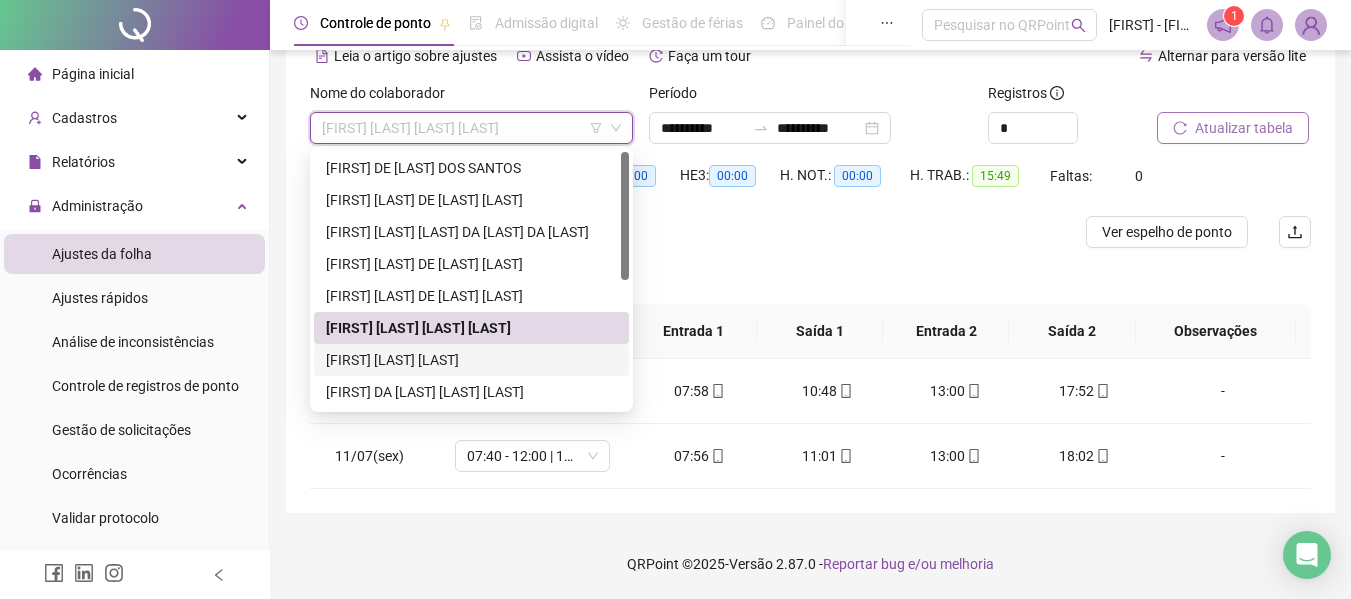 click on "[FIRST] [LAST] [LAST]" at bounding box center [471, 360] 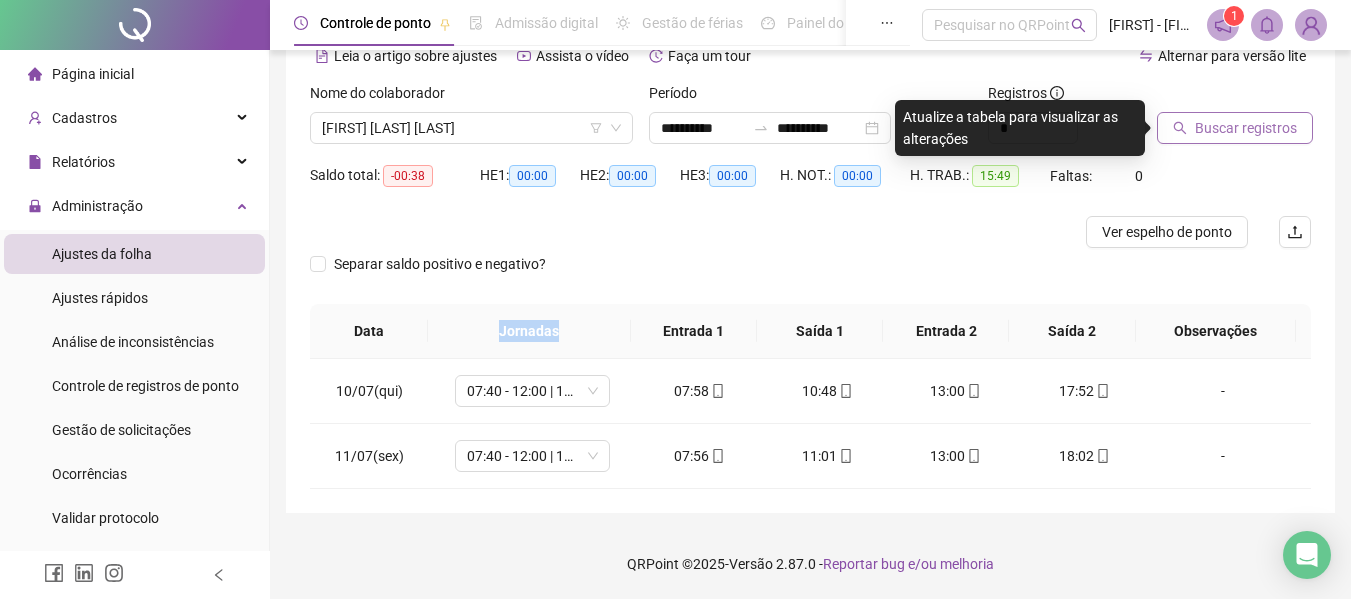click on "Buscar registros" at bounding box center (1246, 128) 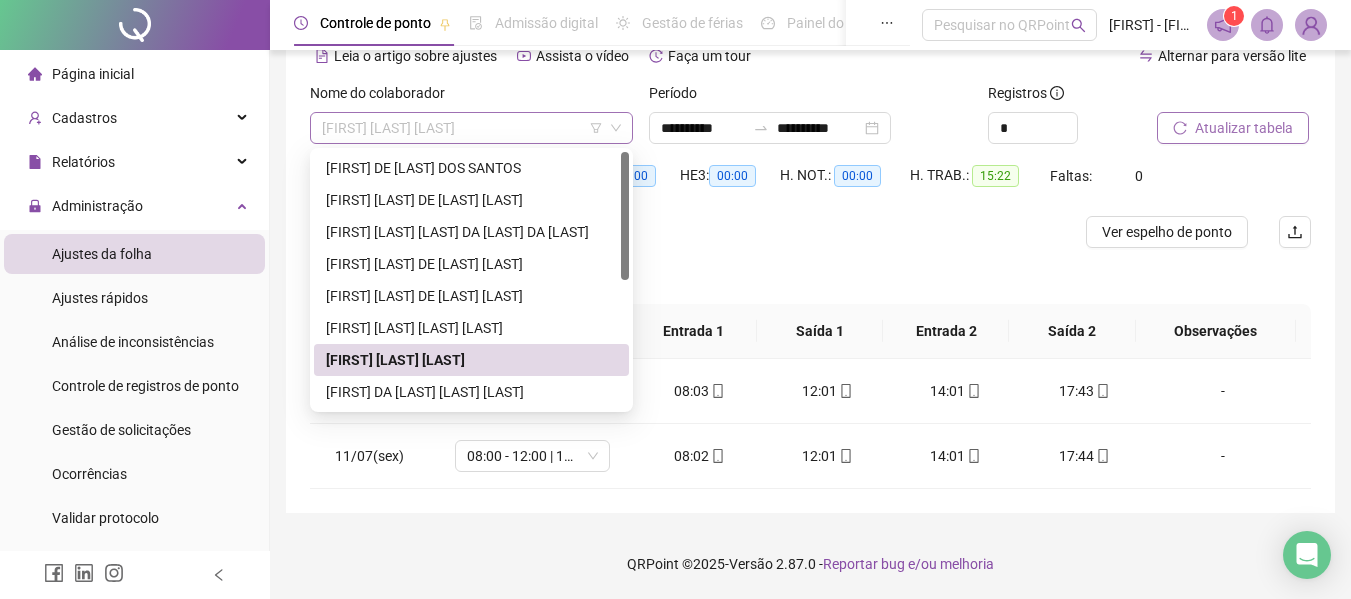 click on "[FIRST] [LAST] [LAST]" at bounding box center (471, 128) 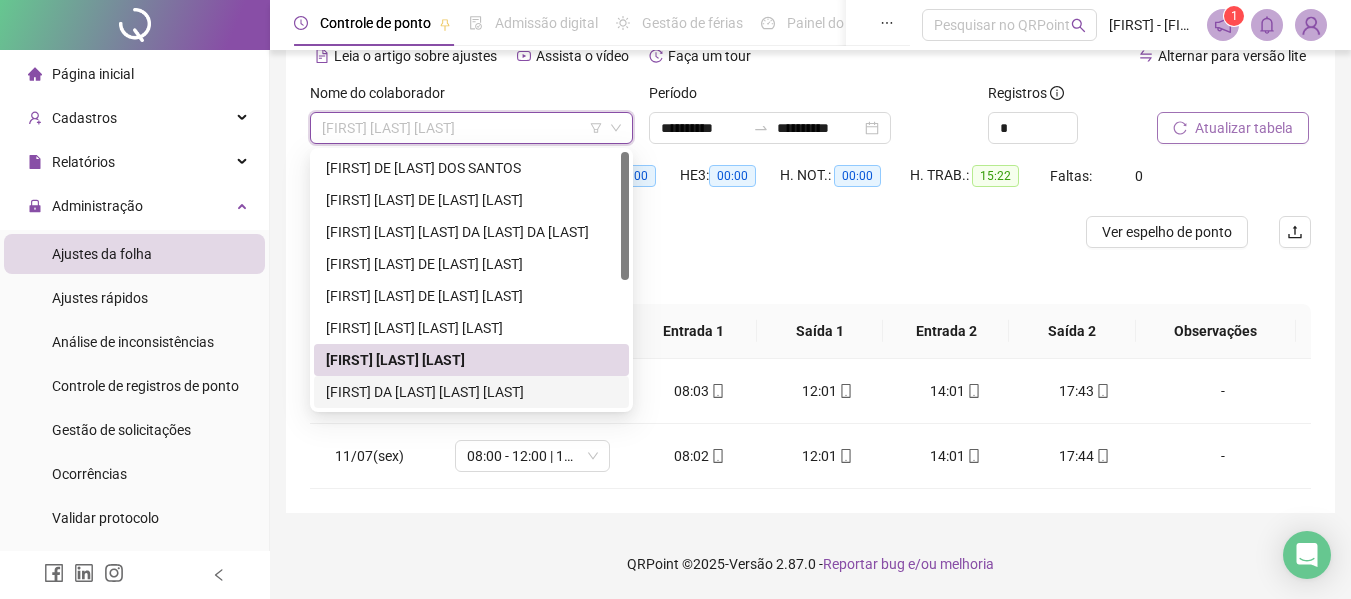 click on "[FIRST] DA [LAST] [LAST] [LAST]" at bounding box center [471, 392] 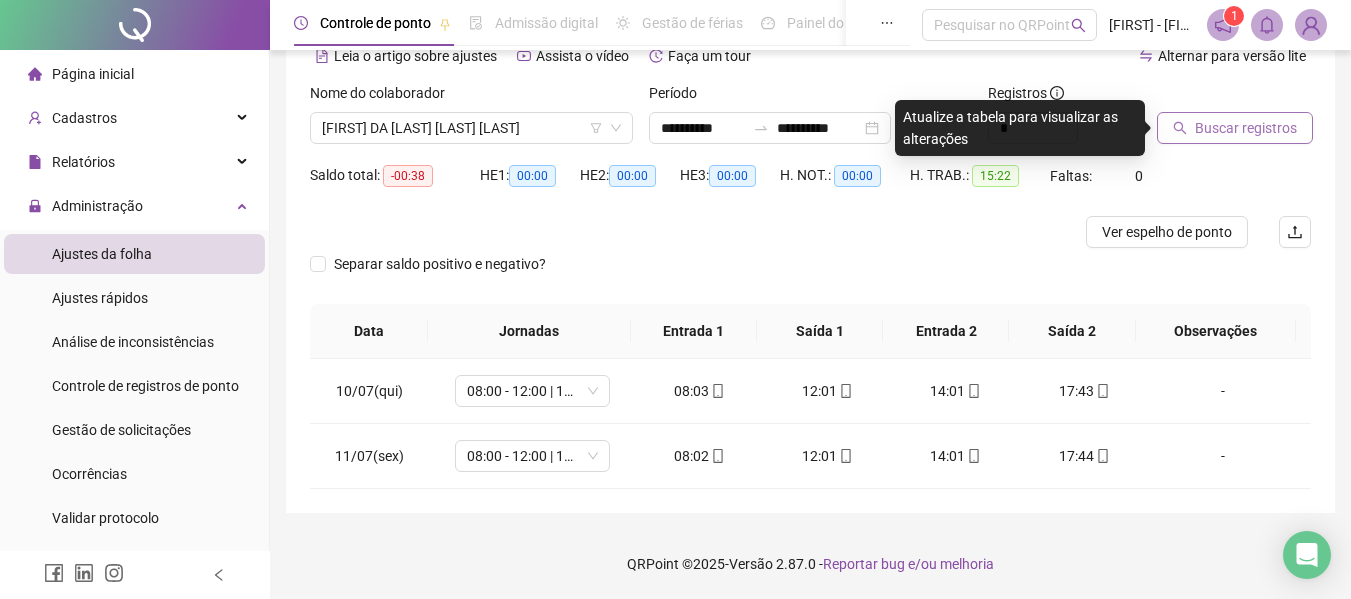 click on "Buscar registros" at bounding box center (1246, 128) 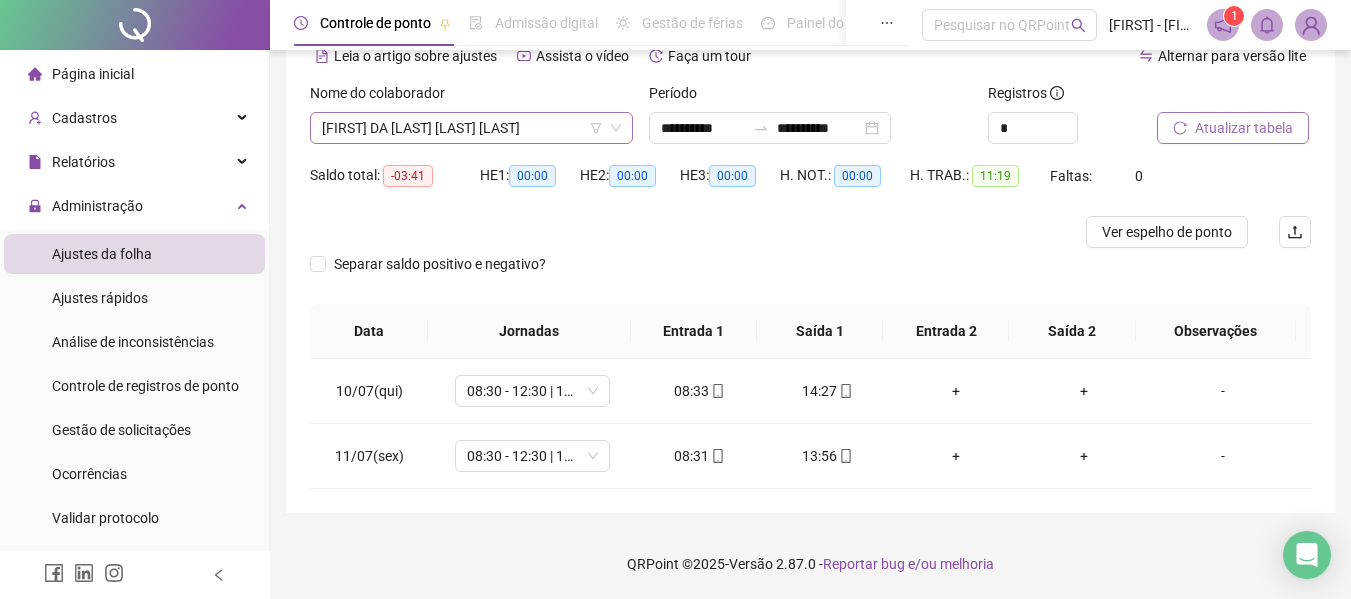 click on "[FIRST] DA [LAST] [LAST] [LAST]" at bounding box center [471, 128] 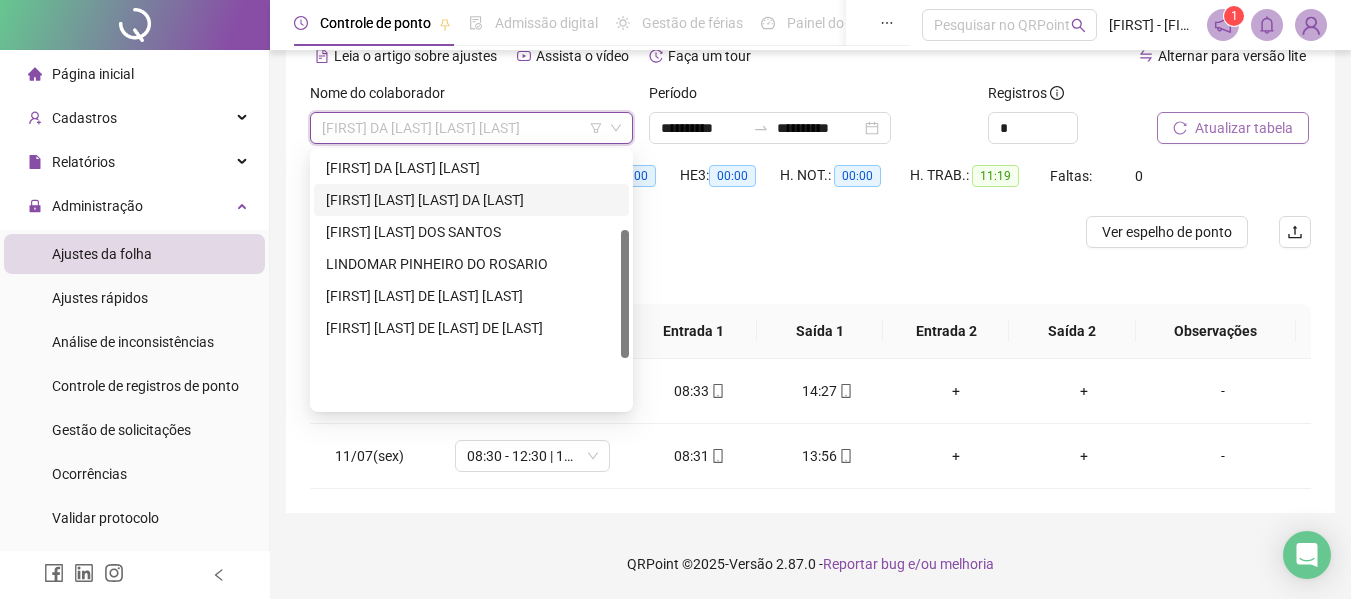 scroll, scrollTop: 156, scrollLeft: 0, axis: vertical 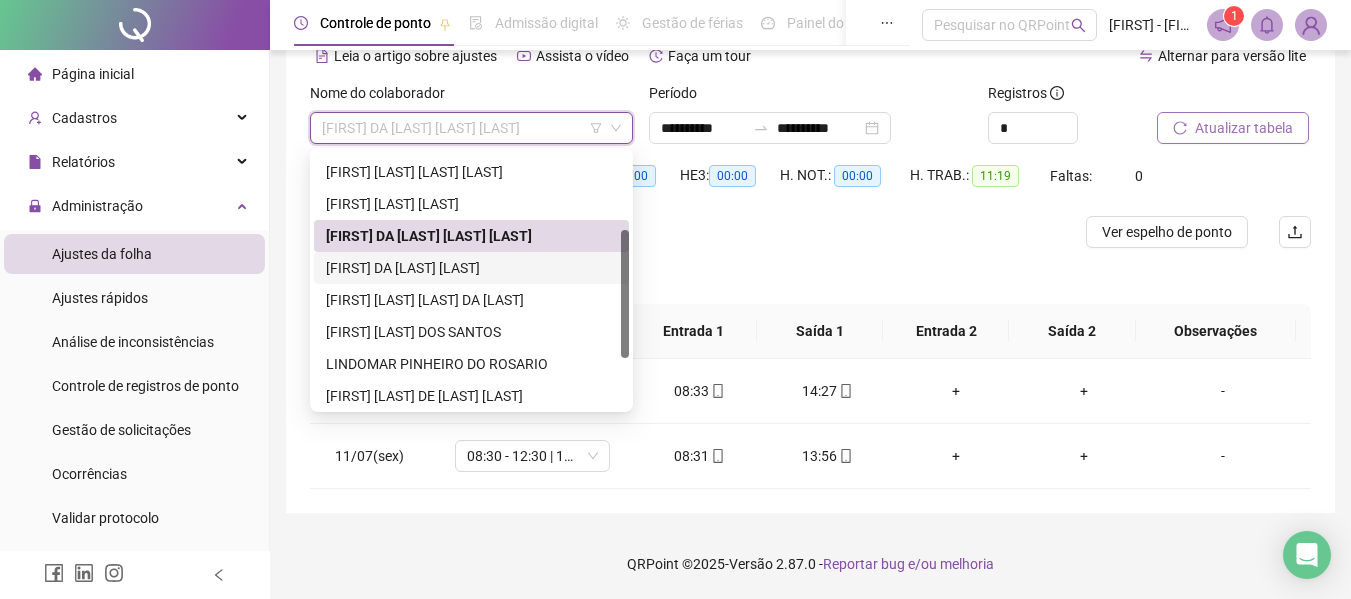 click on "[FIRST] DA [LAST] [LAST]" at bounding box center (471, 268) 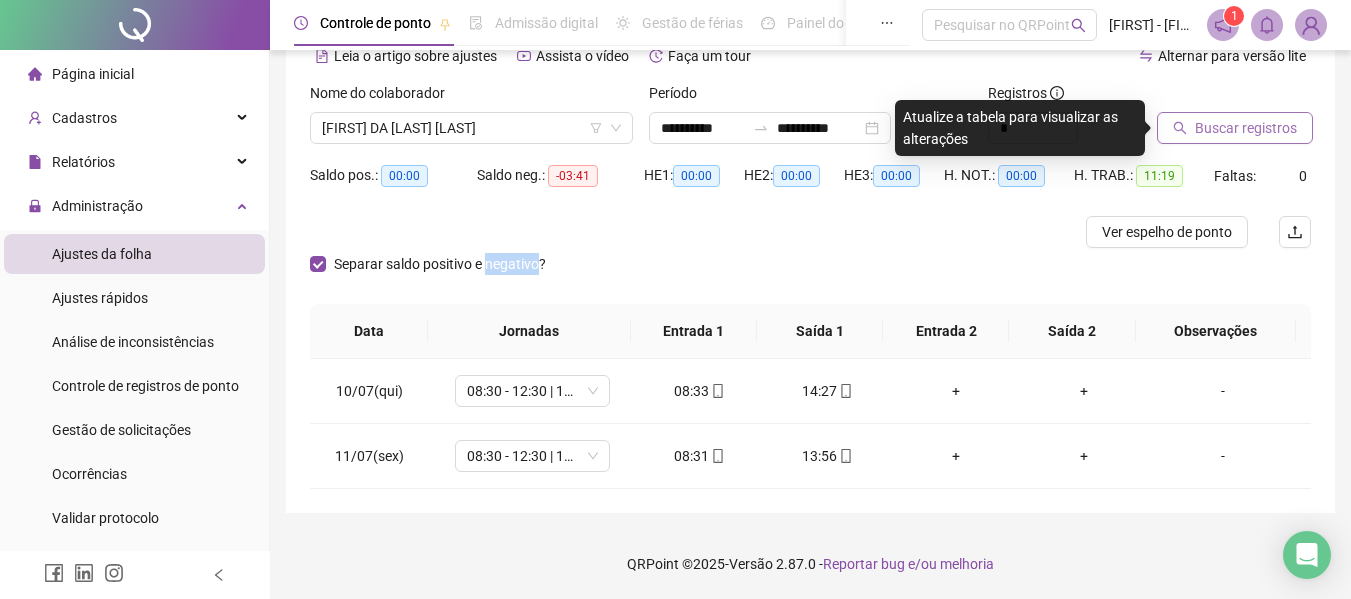 click on "Buscar registros" at bounding box center (1246, 128) 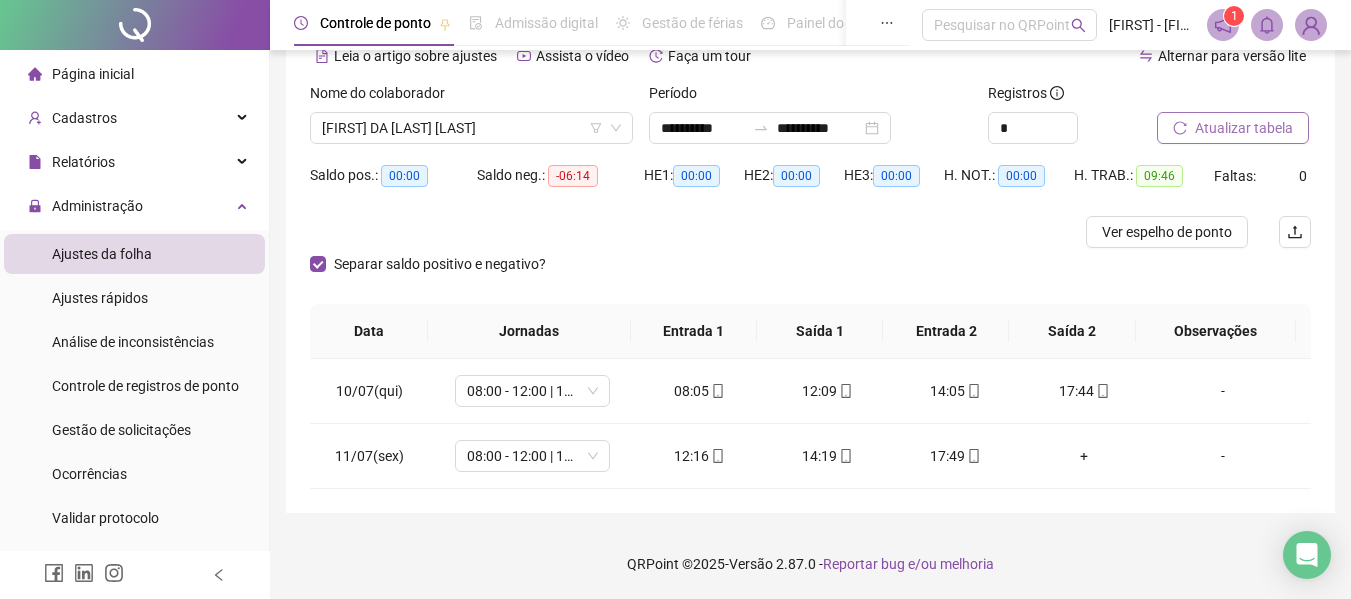 click at bounding box center (685, 232) 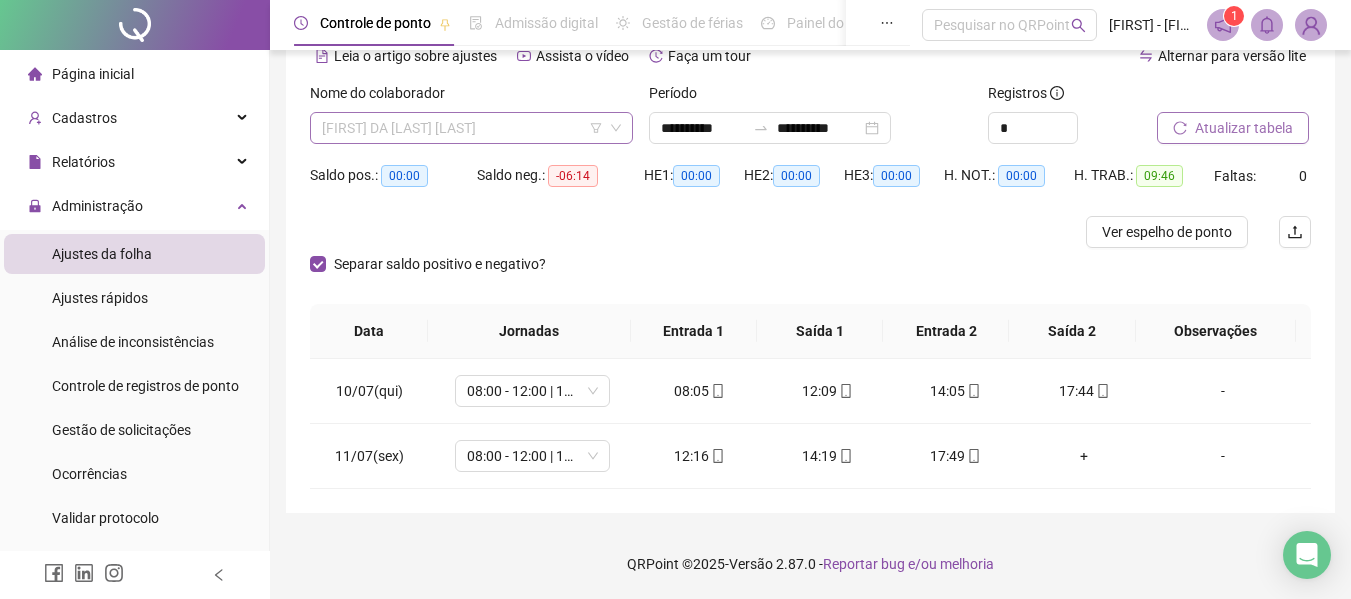click on "[FIRST] DA [LAST] [LAST]" at bounding box center (471, 128) 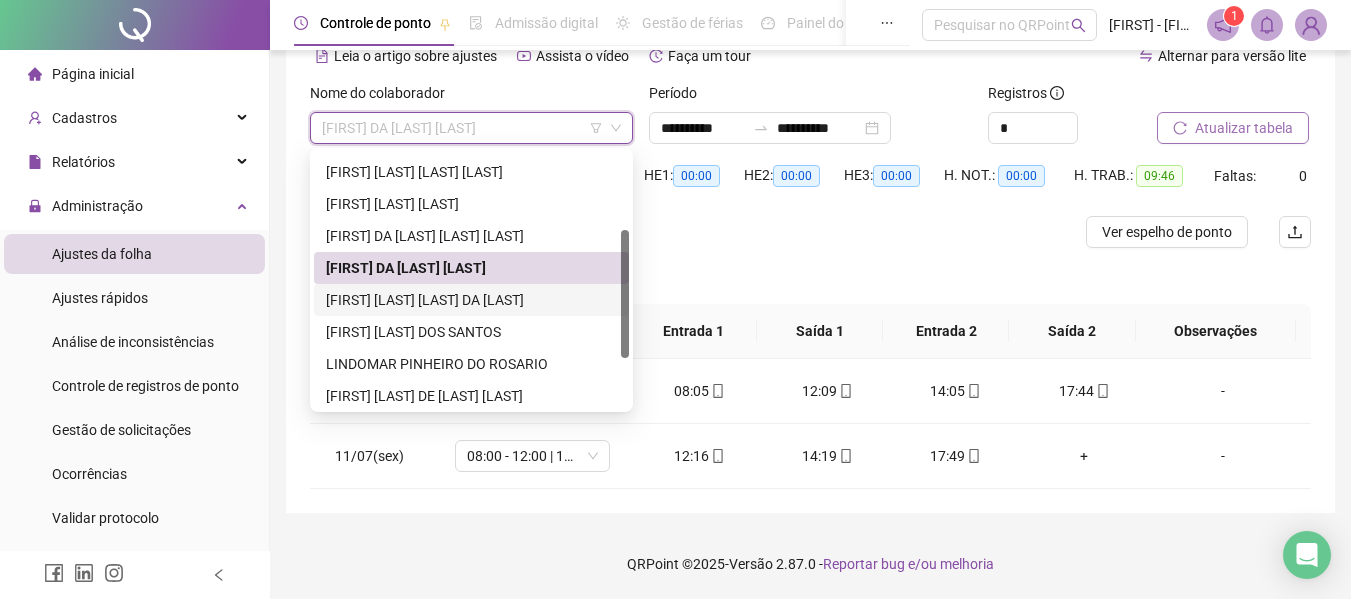 click on "[FIRST] [LAST] [LAST] DA [LAST]" at bounding box center [471, 300] 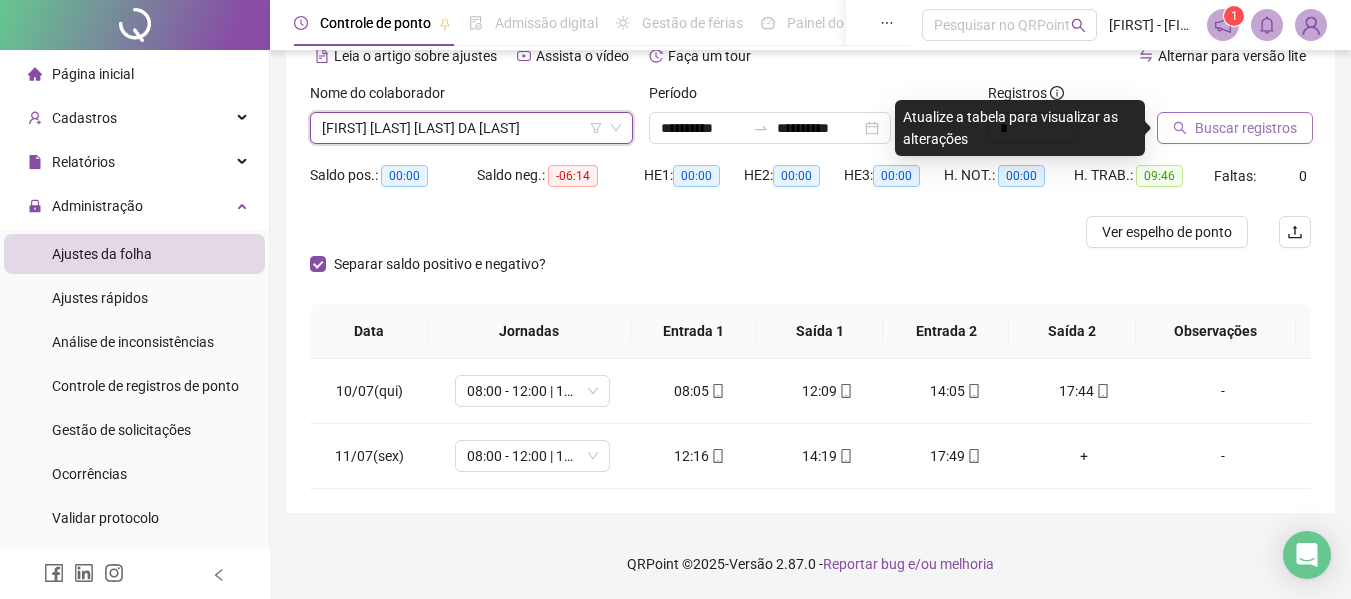 click on "Buscar registros" at bounding box center (1235, 128) 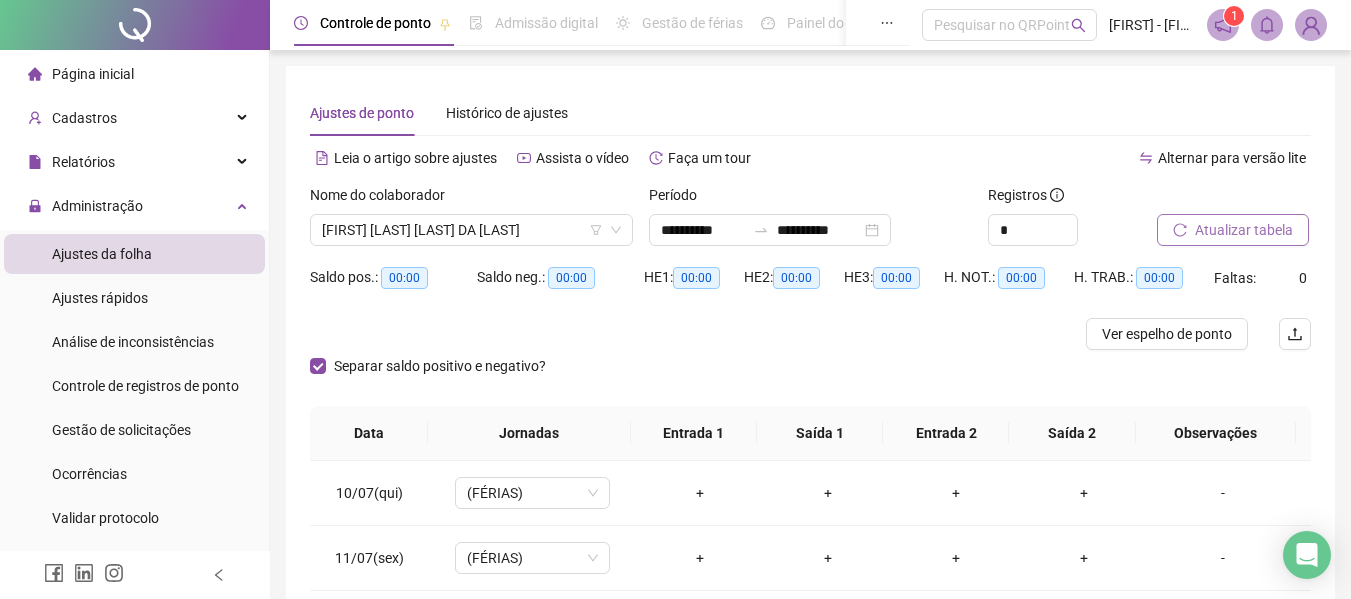 scroll, scrollTop: 100, scrollLeft: 0, axis: vertical 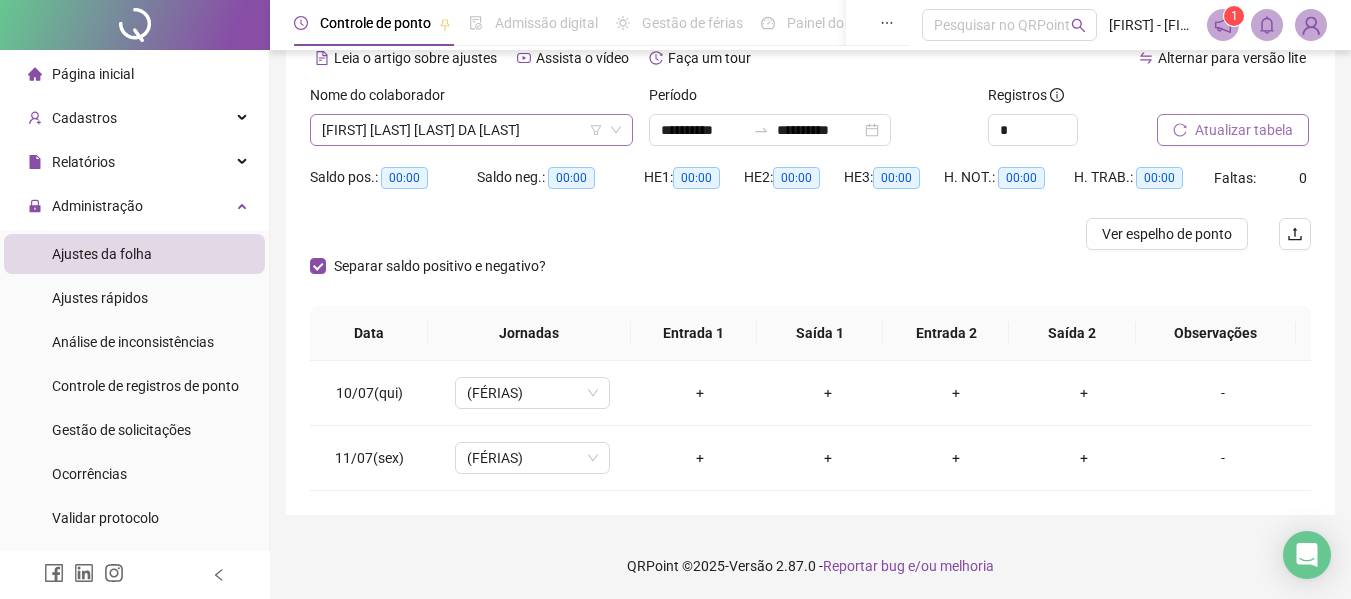 click on "[FIRST] [LAST] [LAST] DA [LAST]" at bounding box center (471, 130) 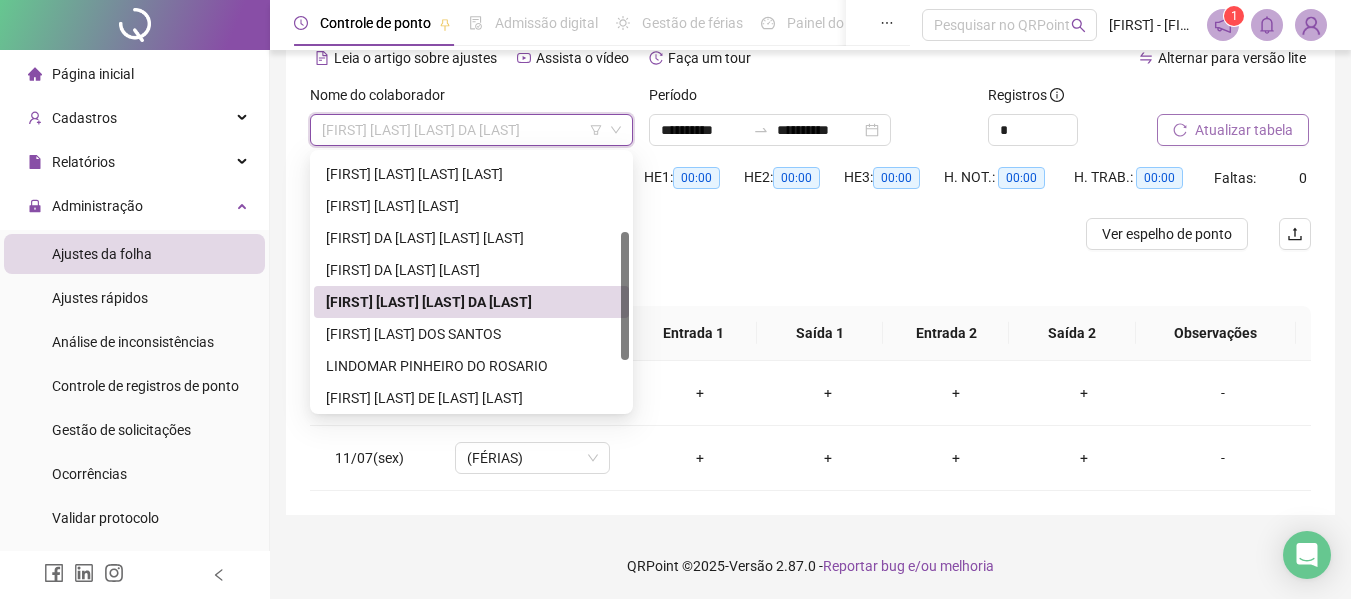 click on "[FIRST] [LAST] [LAST] DA [LAST]" at bounding box center (471, 302) 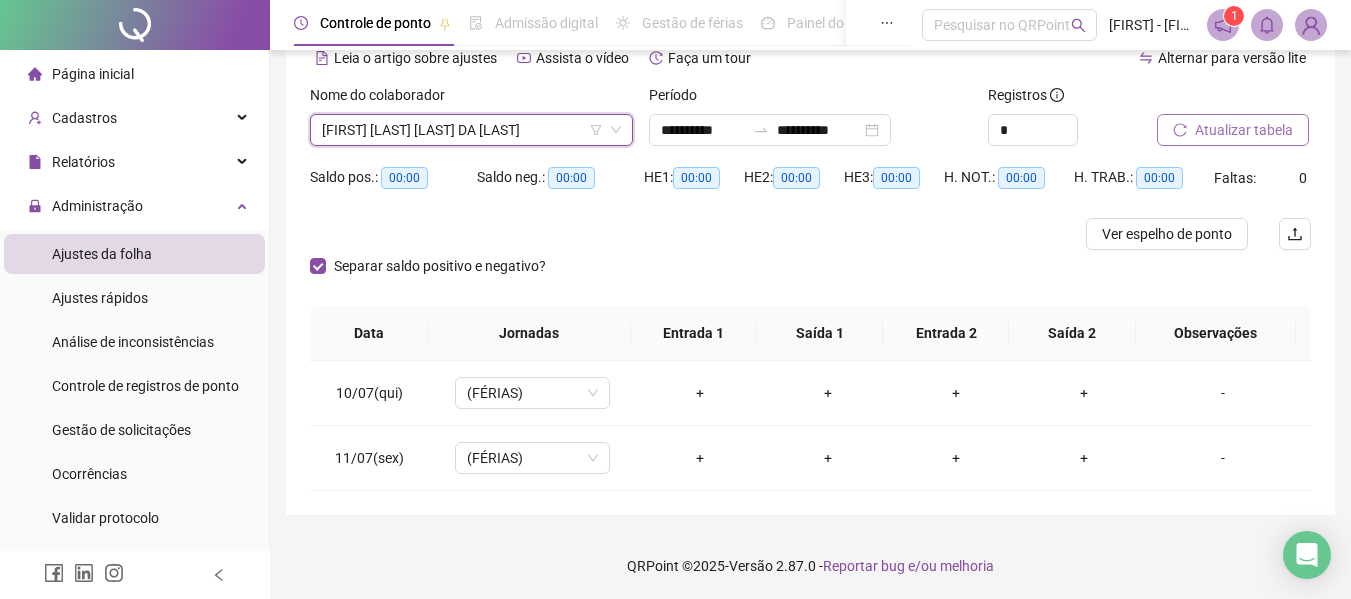 click on "Atualizar tabela" at bounding box center (1244, 130) 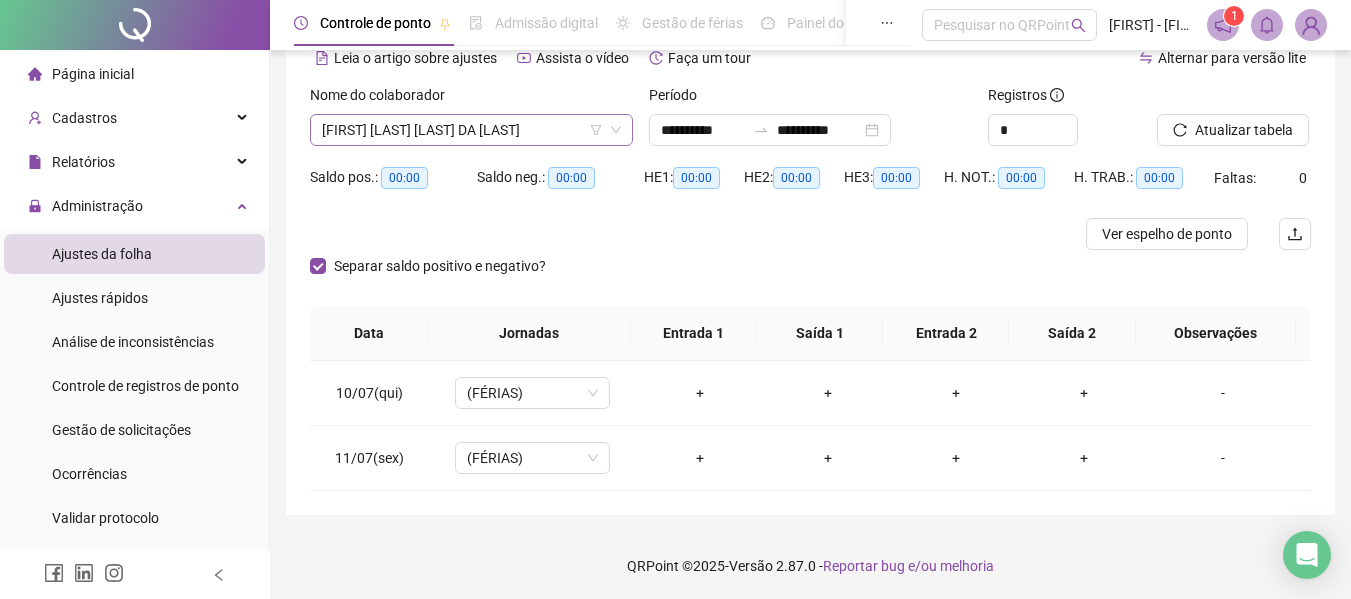 click on "[FIRST] [LAST] [LAST] DA [LAST]" at bounding box center (471, 130) 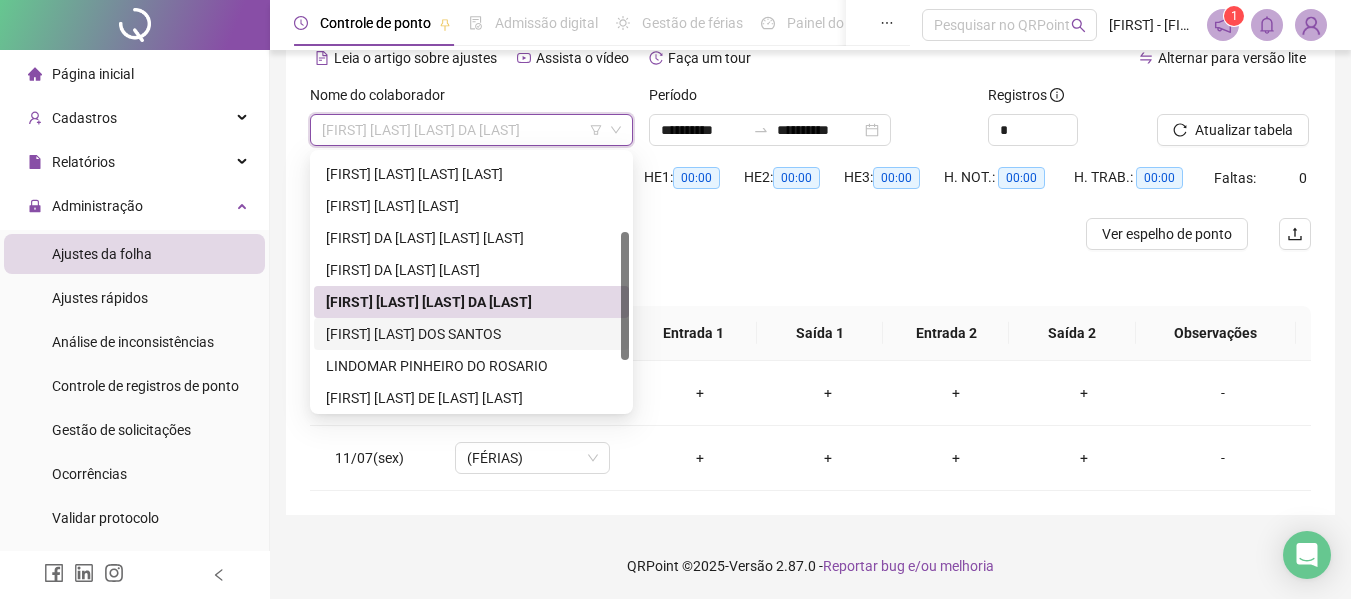 drag, startPoint x: 455, startPoint y: 337, endPoint x: 476, endPoint y: 330, distance: 22.135944 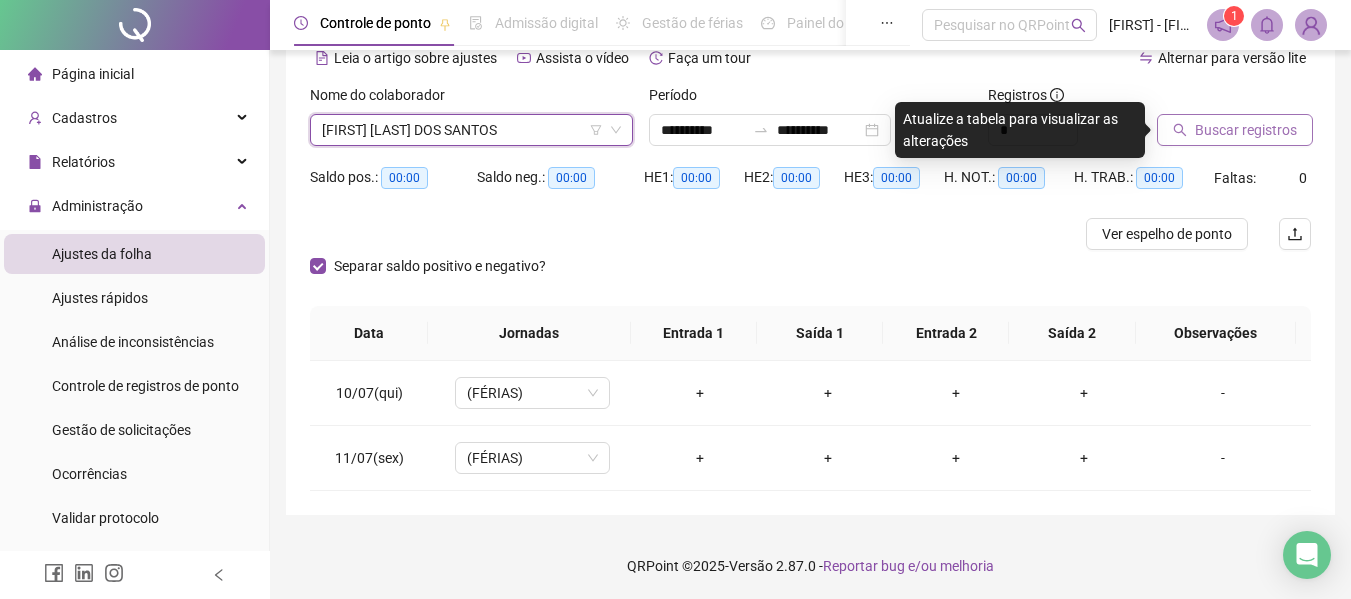 click on "Buscar registros" at bounding box center (1235, 130) 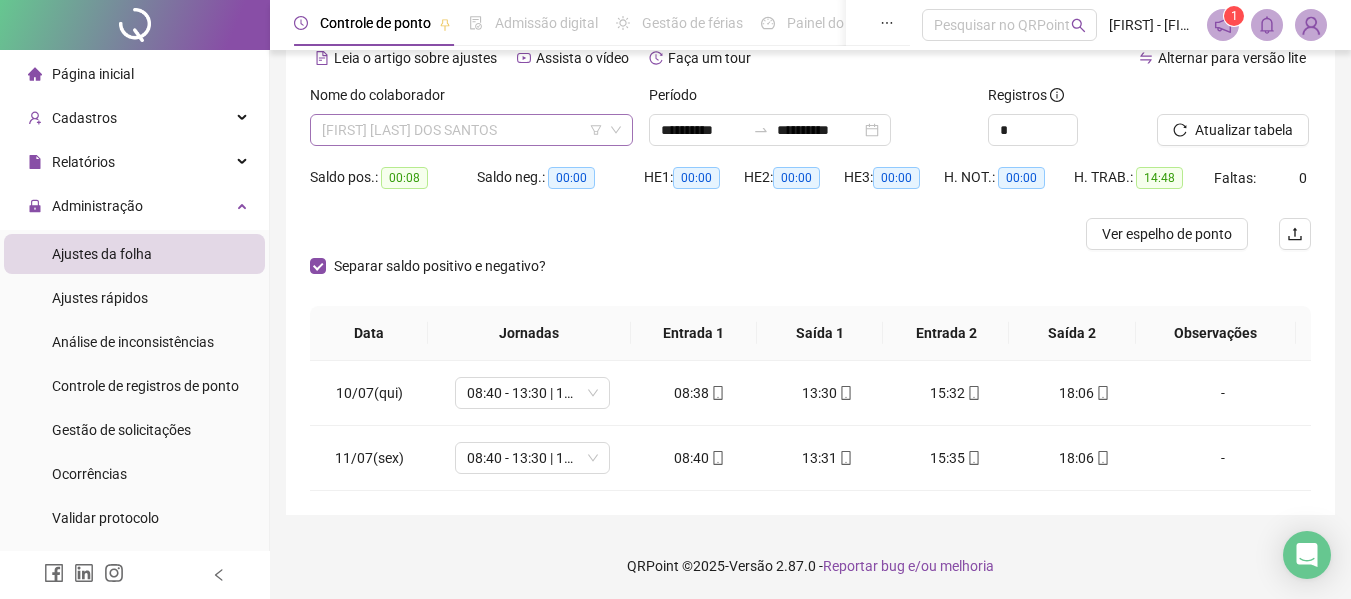 click on "[FIRST] [LAST] DOS SANTOS" at bounding box center (471, 130) 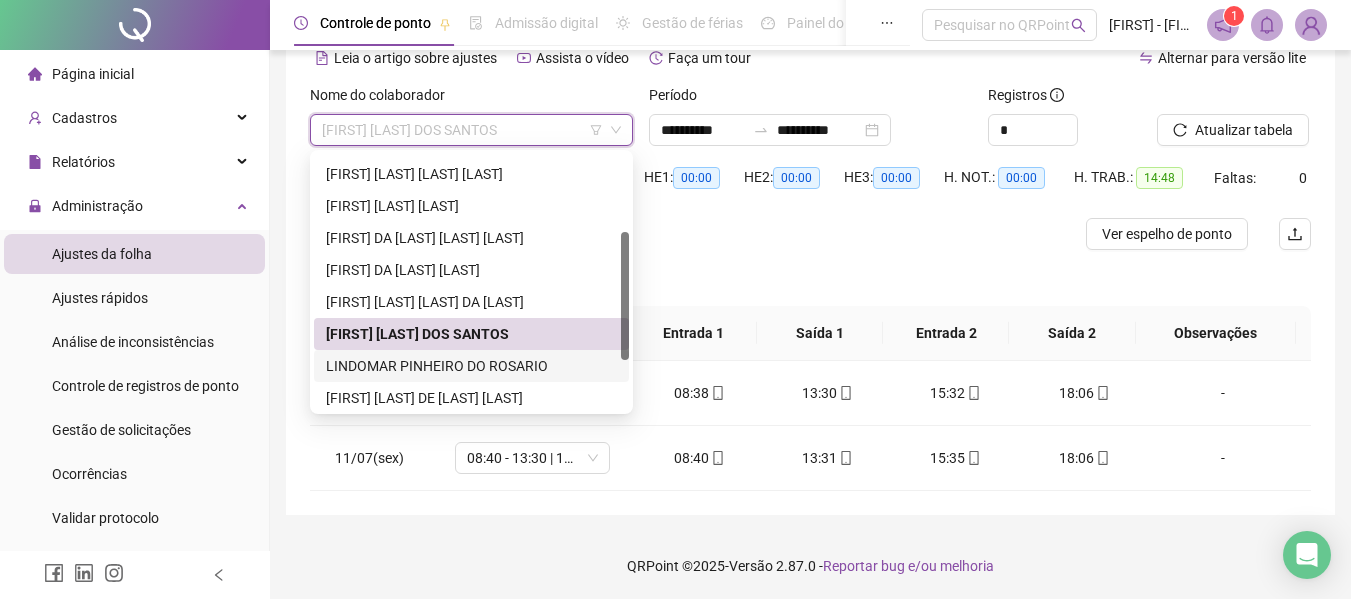 click on "LINDOMAR PINHEIRO DO ROSARIO" at bounding box center [471, 366] 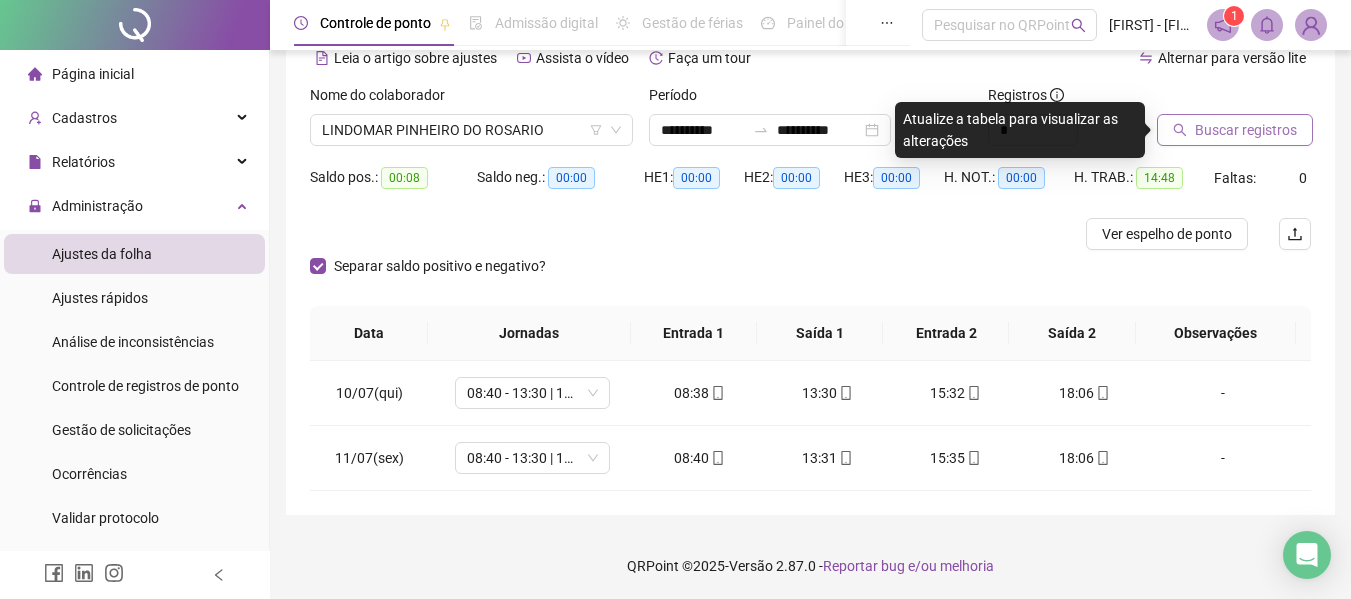 click on "Buscar registros" at bounding box center [1246, 130] 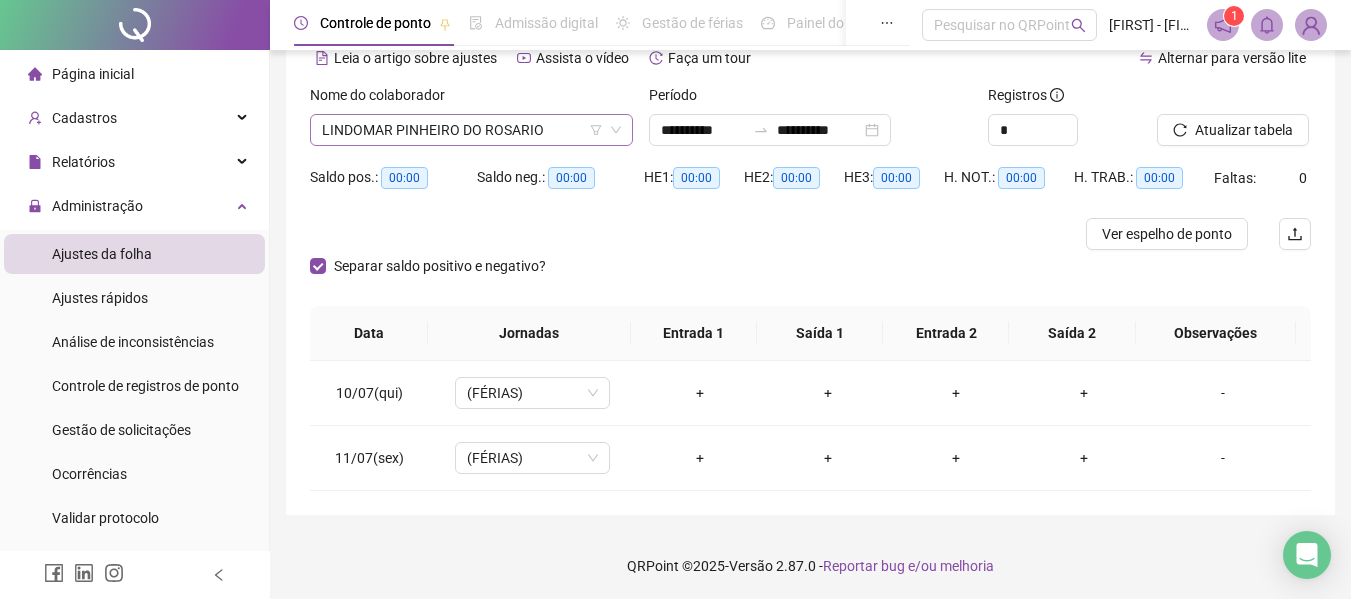 click on "LINDOMAR PINHEIRO DO ROSARIO" at bounding box center (471, 130) 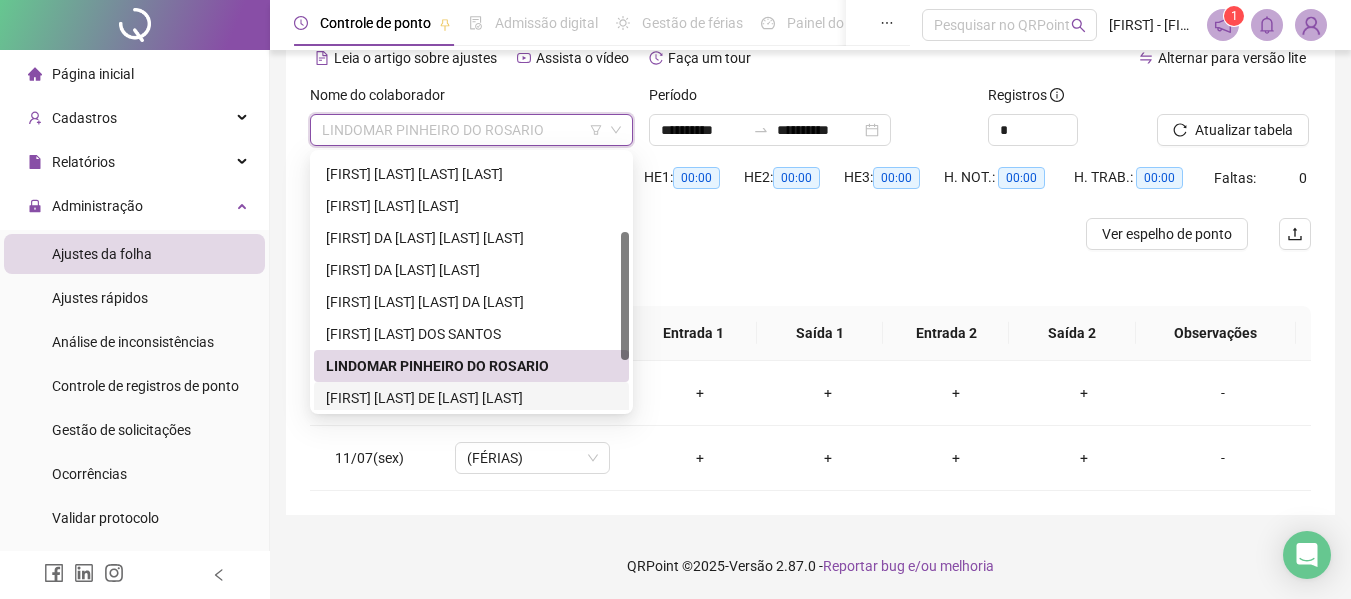 click on "[FIRST] [LAST] DE [LAST] [LAST]" at bounding box center [471, 398] 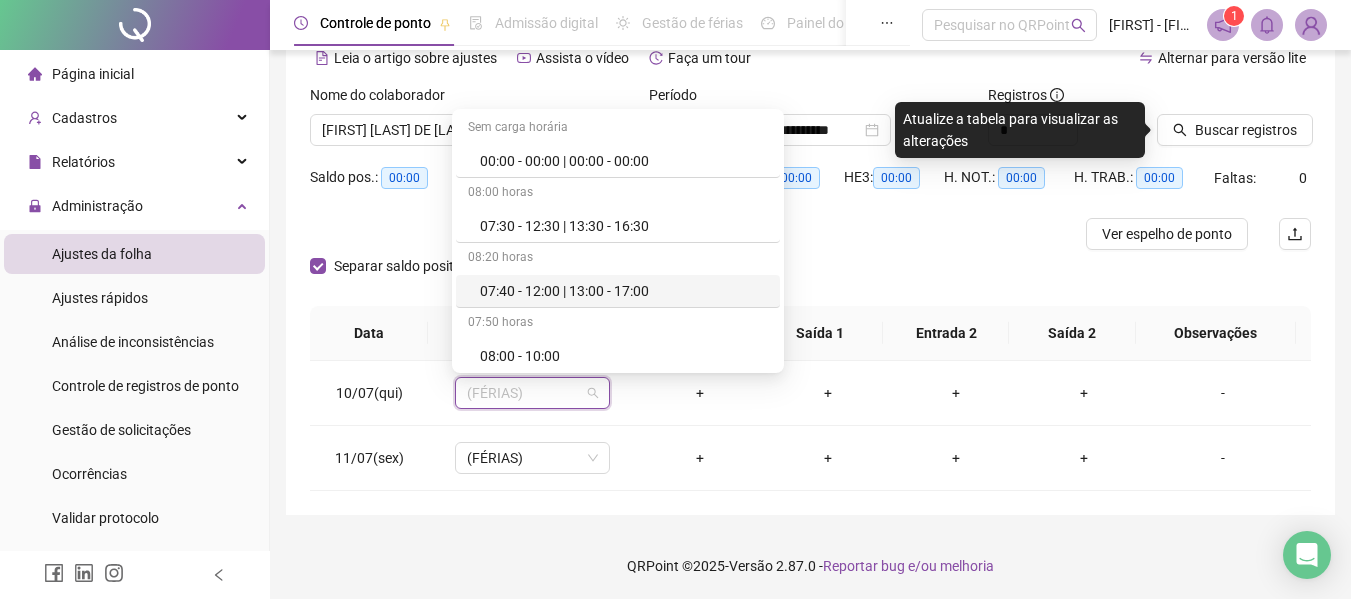 click at bounding box center [1209, 99] 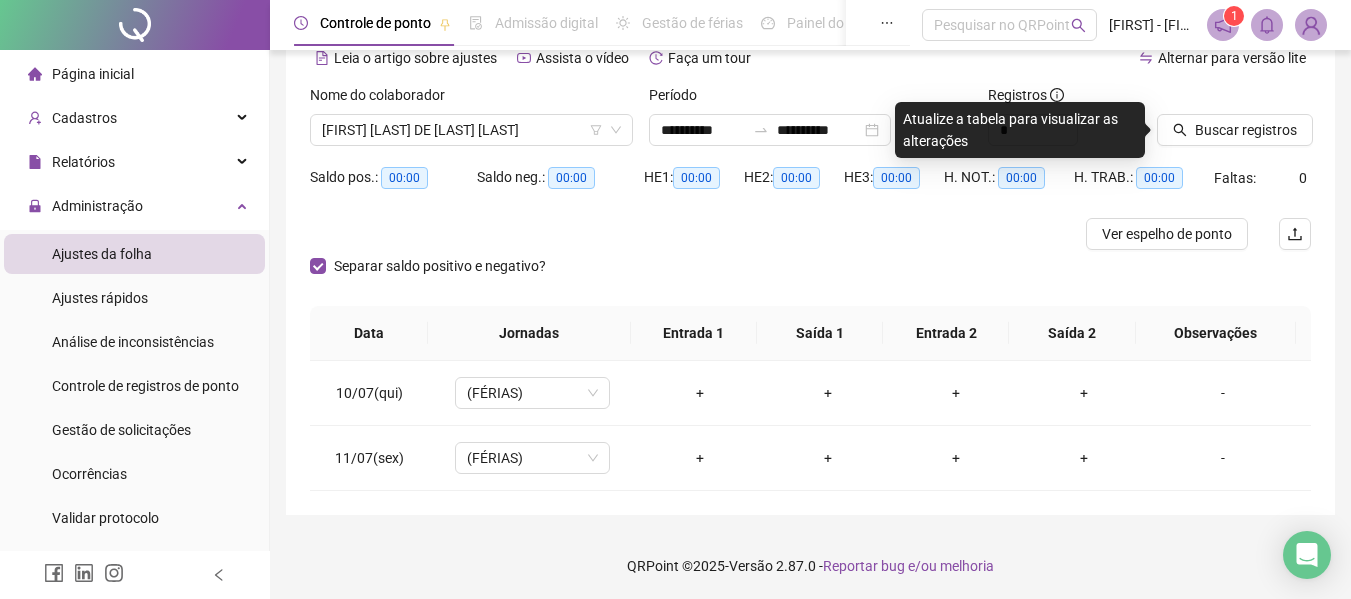 click on "Buscar registros" at bounding box center [1234, 123] 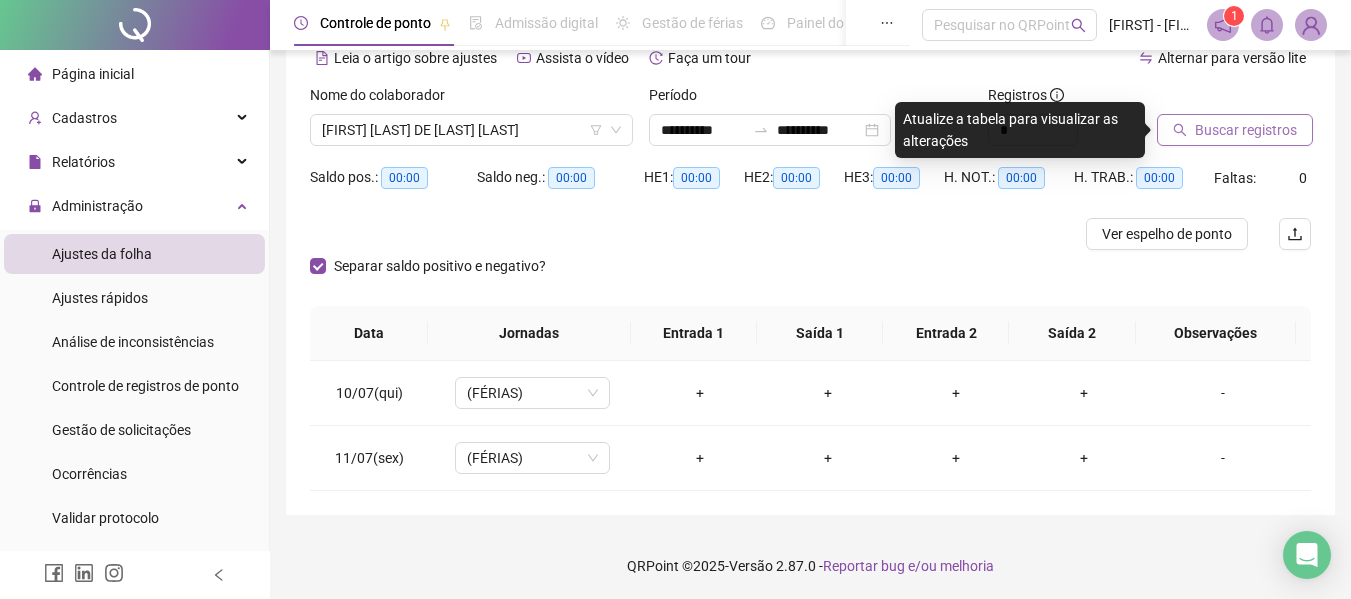 click on "Buscar registros" at bounding box center [1246, 130] 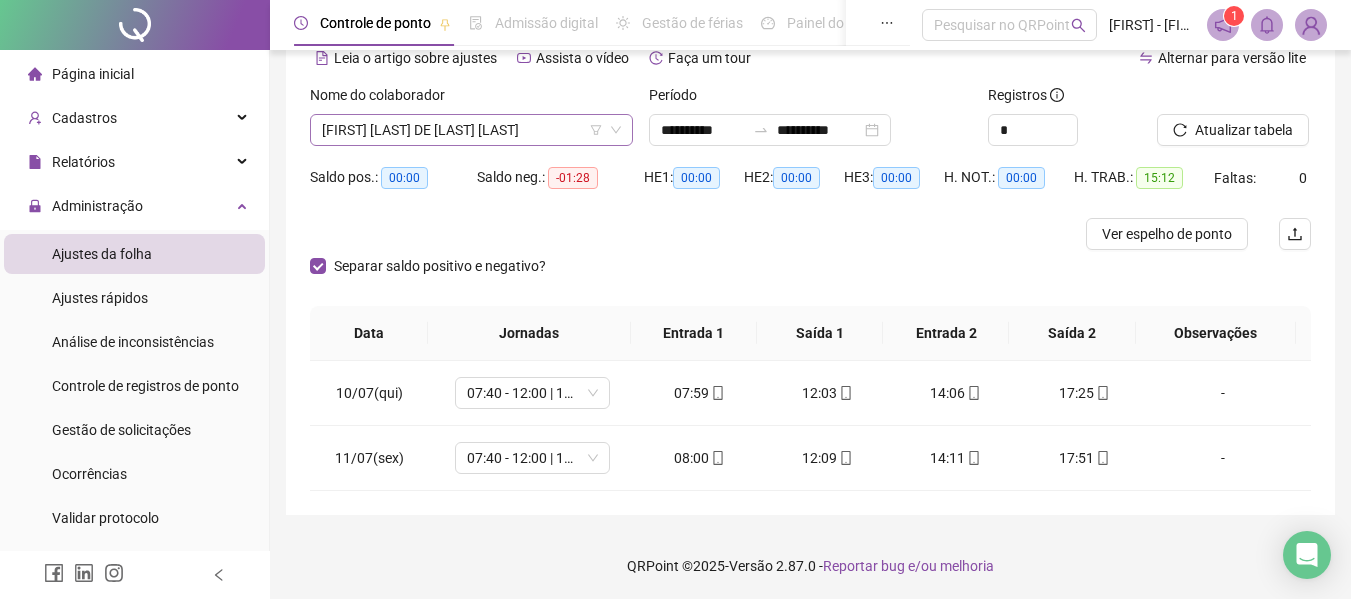 click on "[FIRST] [LAST] DE [LAST] [LAST]" at bounding box center (471, 130) 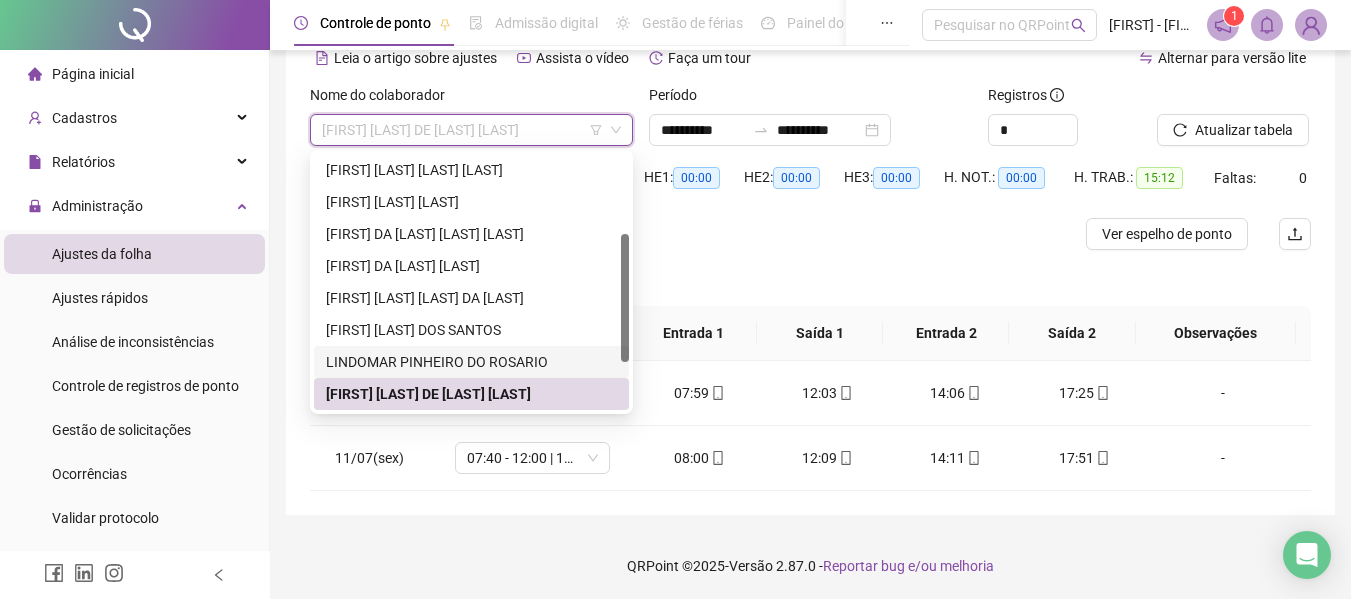 click on "LINDOMAR PINHEIRO DO ROSARIO" at bounding box center (471, 362) 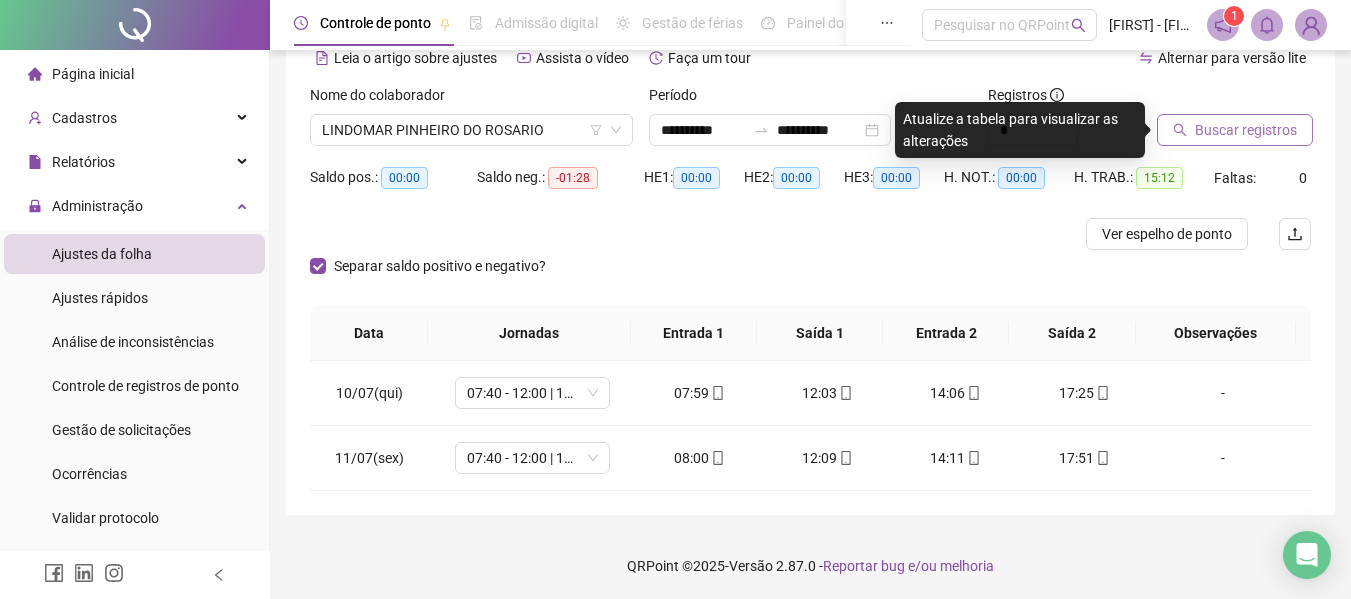 click on "Buscar registros" at bounding box center (1246, 130) 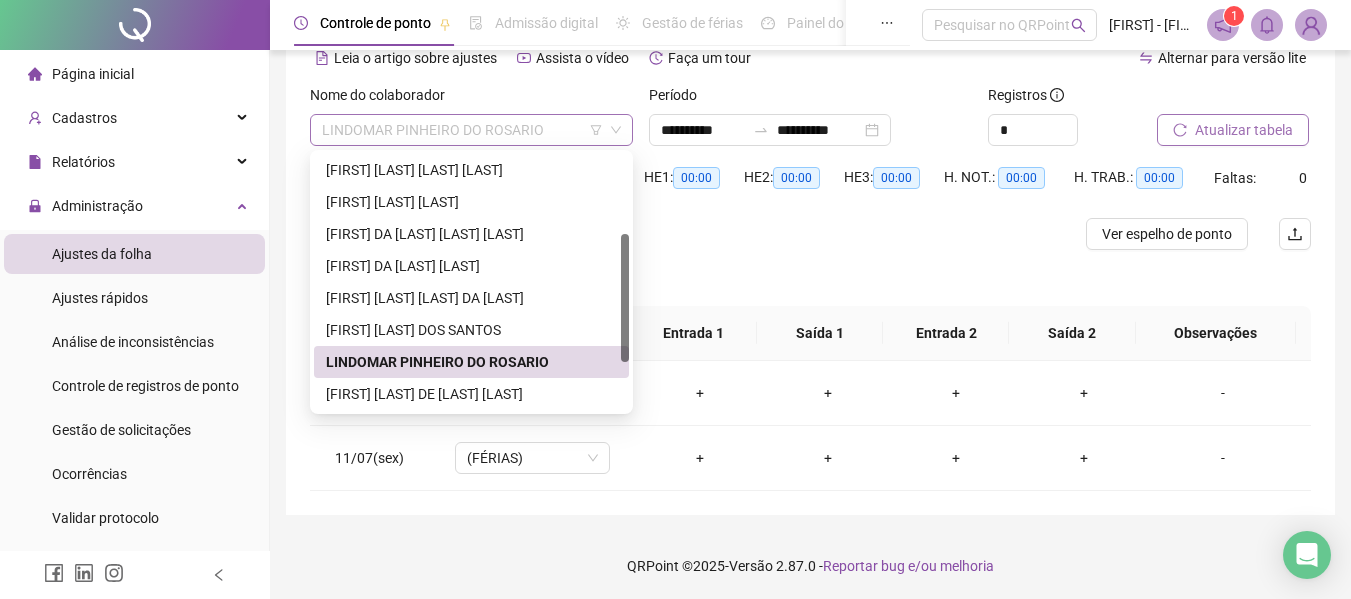 click on "LINDOMAR PINHEIRO DO ROSARIO" at bounding box center (471, 130) 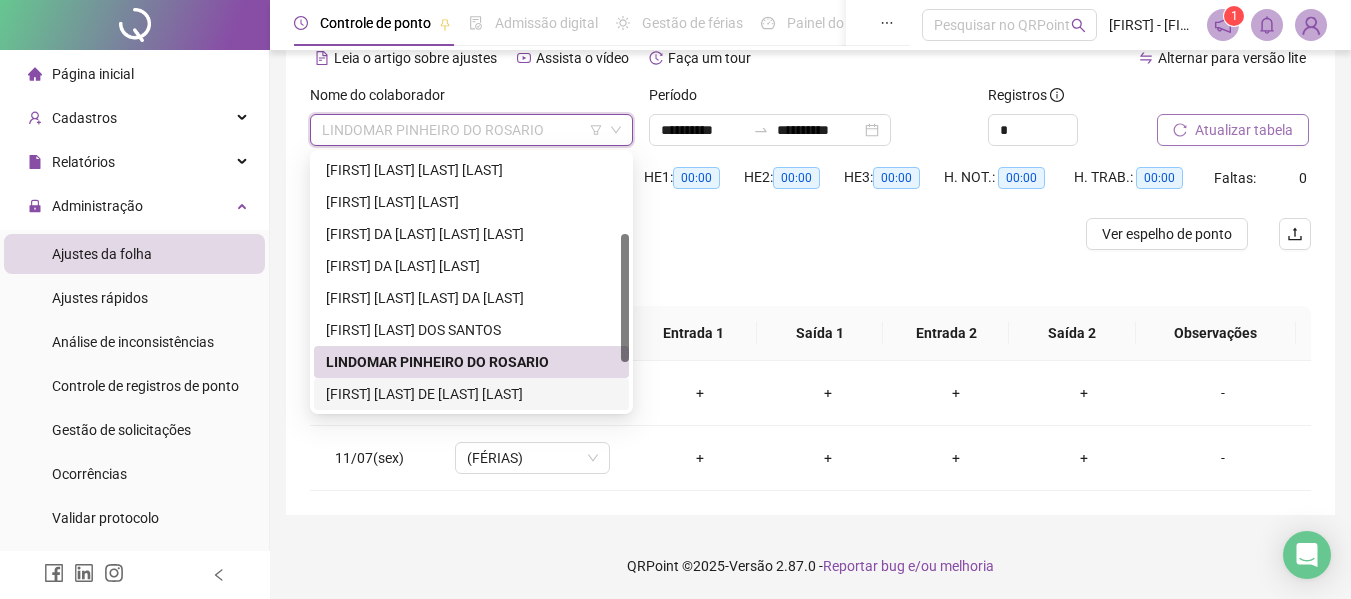 click on "[FIRST] [LAST] DE [LAST] [LAST]" at bounding box center (471, 394) 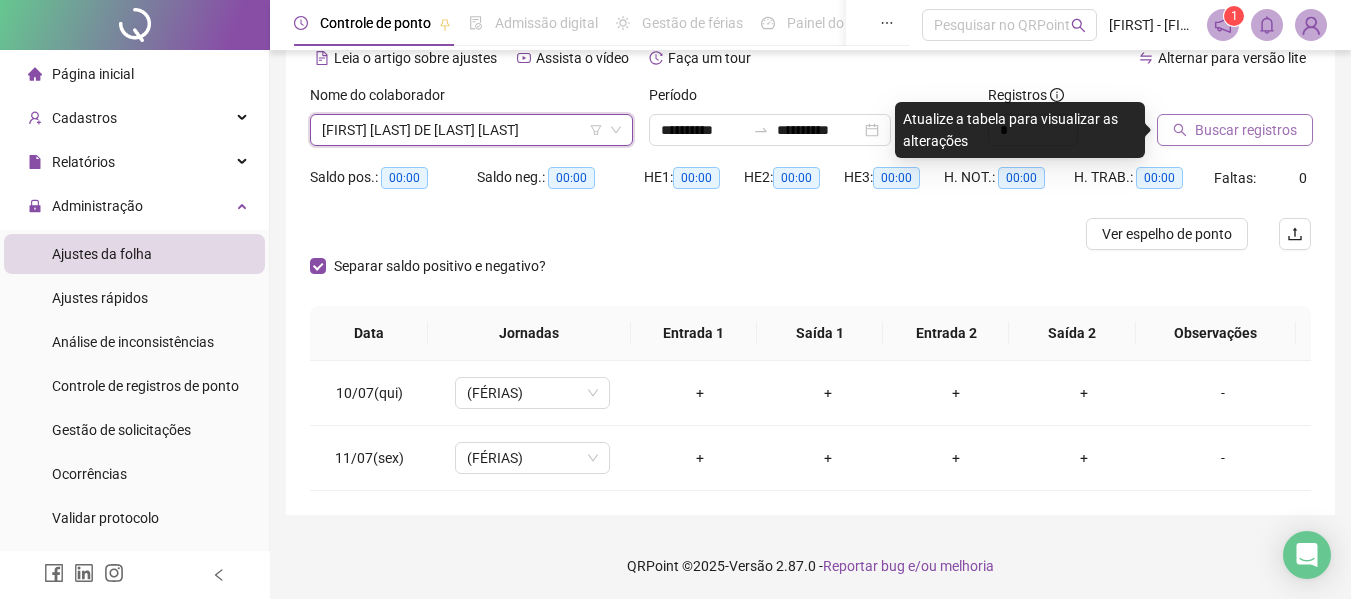 click on "Buscar registros" at bounding box center [1246, 130] 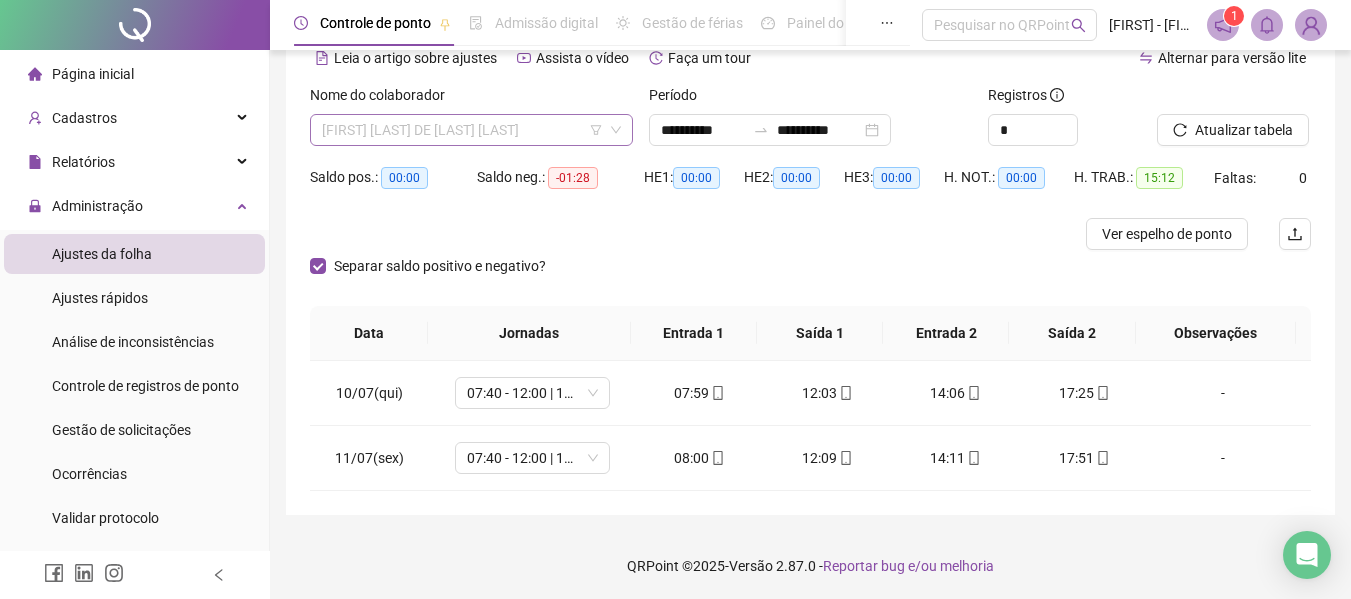 click on "[FIRST] [LAST] DE [LAST] [LAST]" at bounding box center (471, 130) 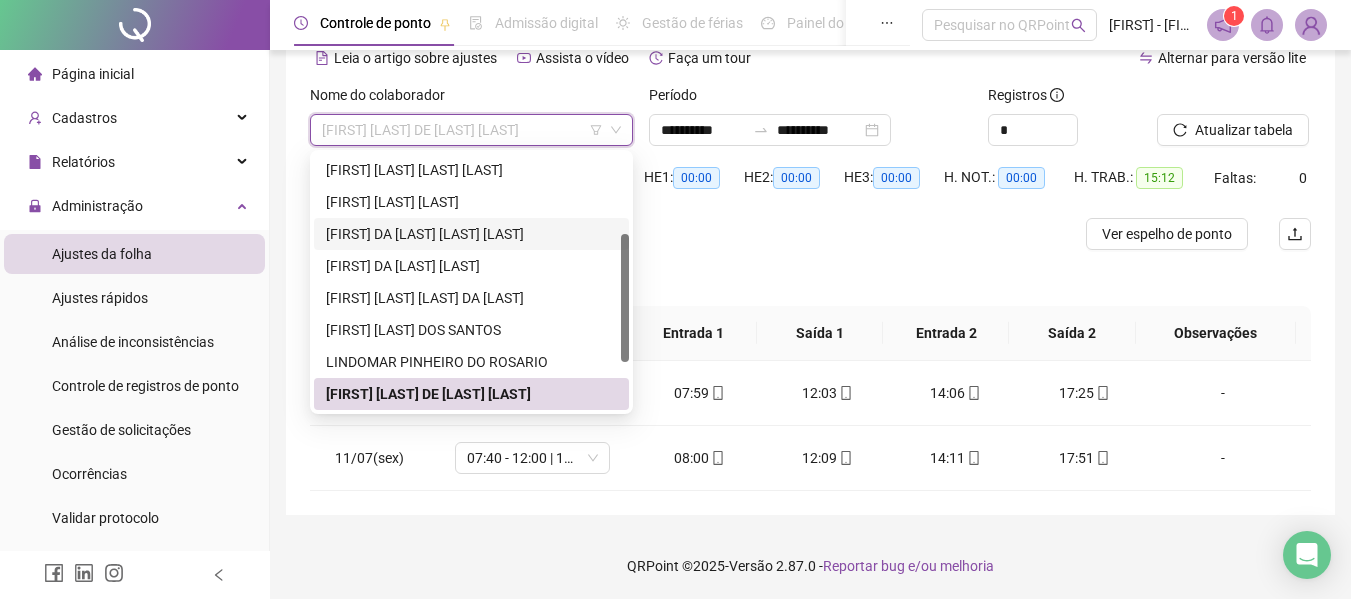 scroll, scrollTop: 256, scrollLeft: 0, axis: vertical 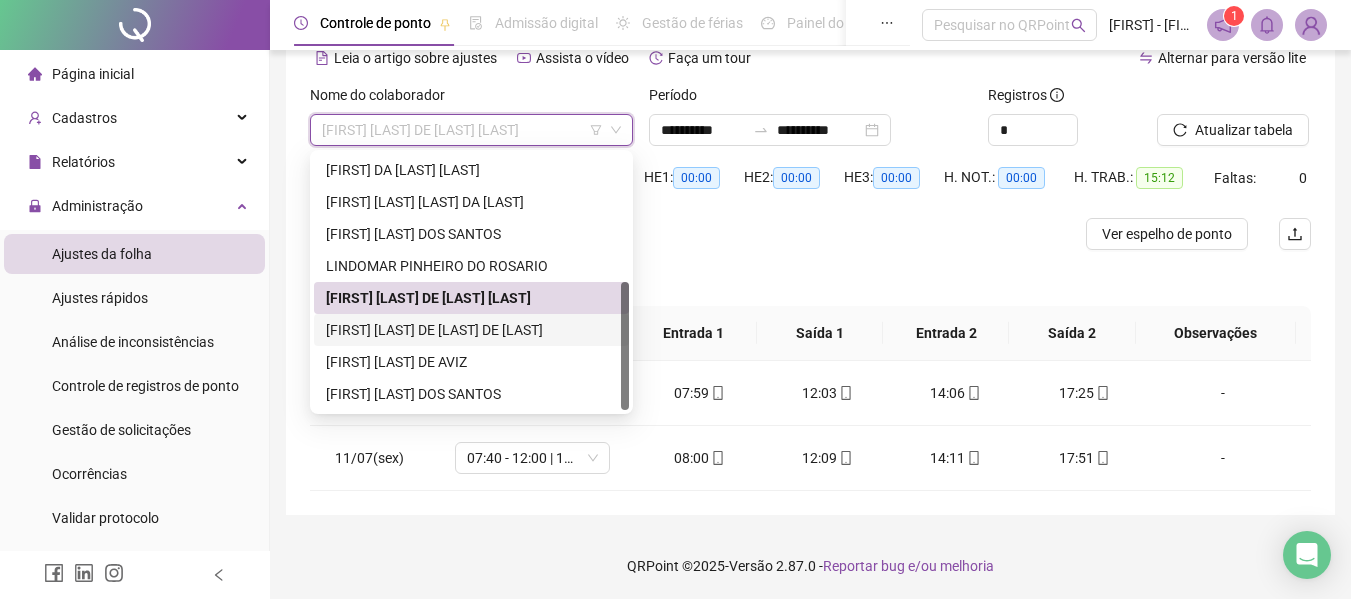 click on "[FIRST] [LAST] DE [LAST] DE [LAST]" at bounding box center [471, 330] 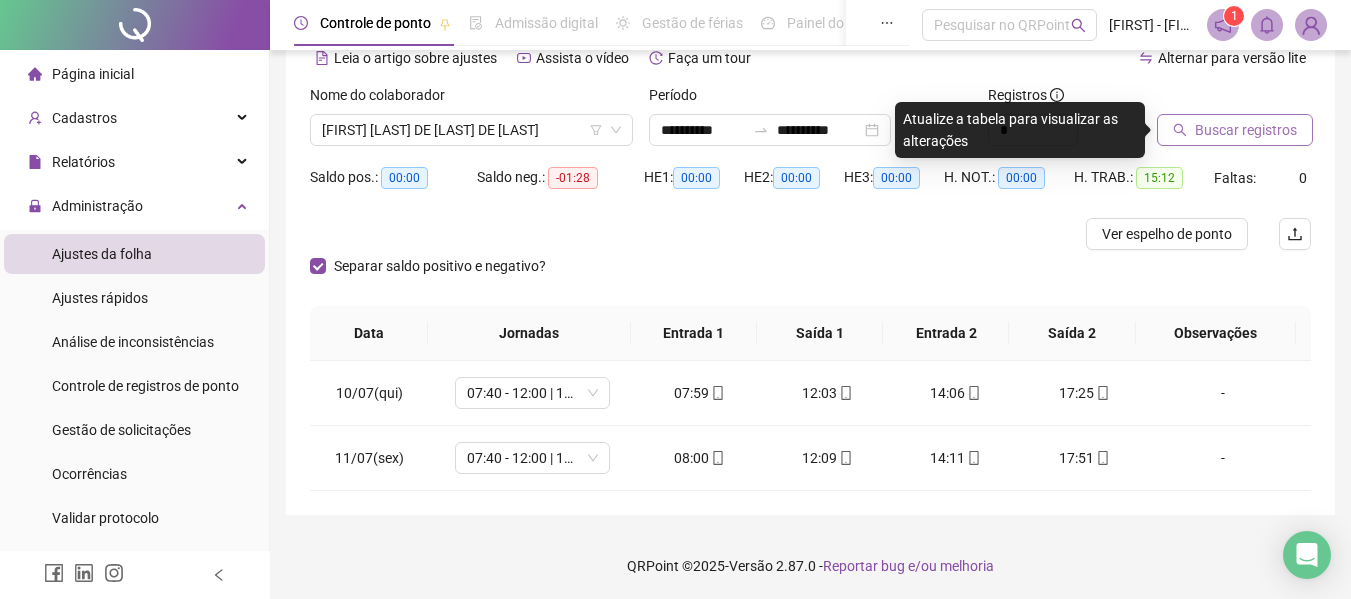 click on "Buscar registros" at bounding box center (1235, 130) 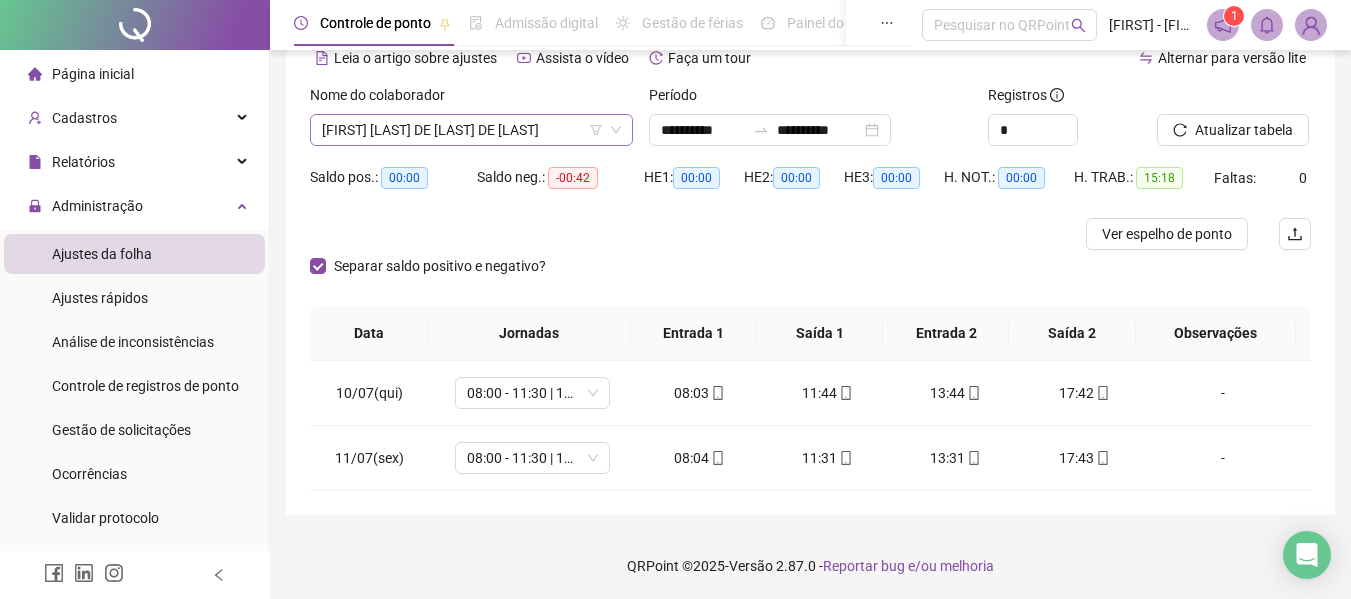 click on "[FIRST] [LAST] DE [LAST] DE [LAST]" at bounding box center [471, 130] 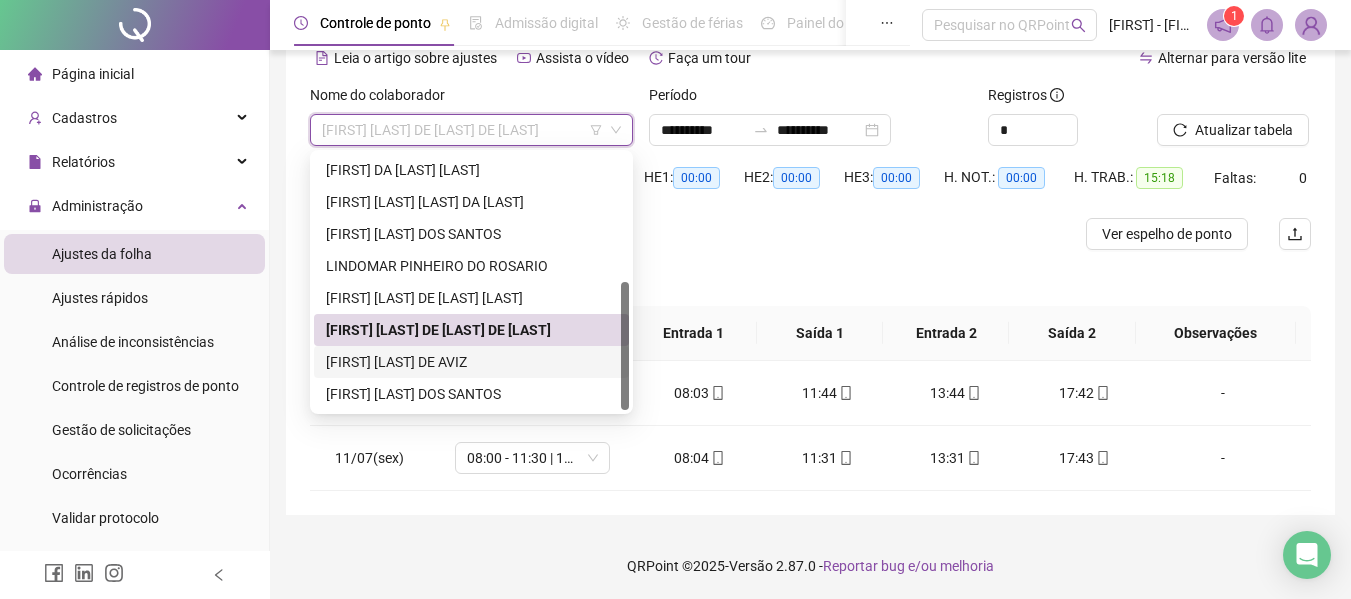 click on "[FIRST] [LAST] DE AVIZ" at bounding box center [471, 362] 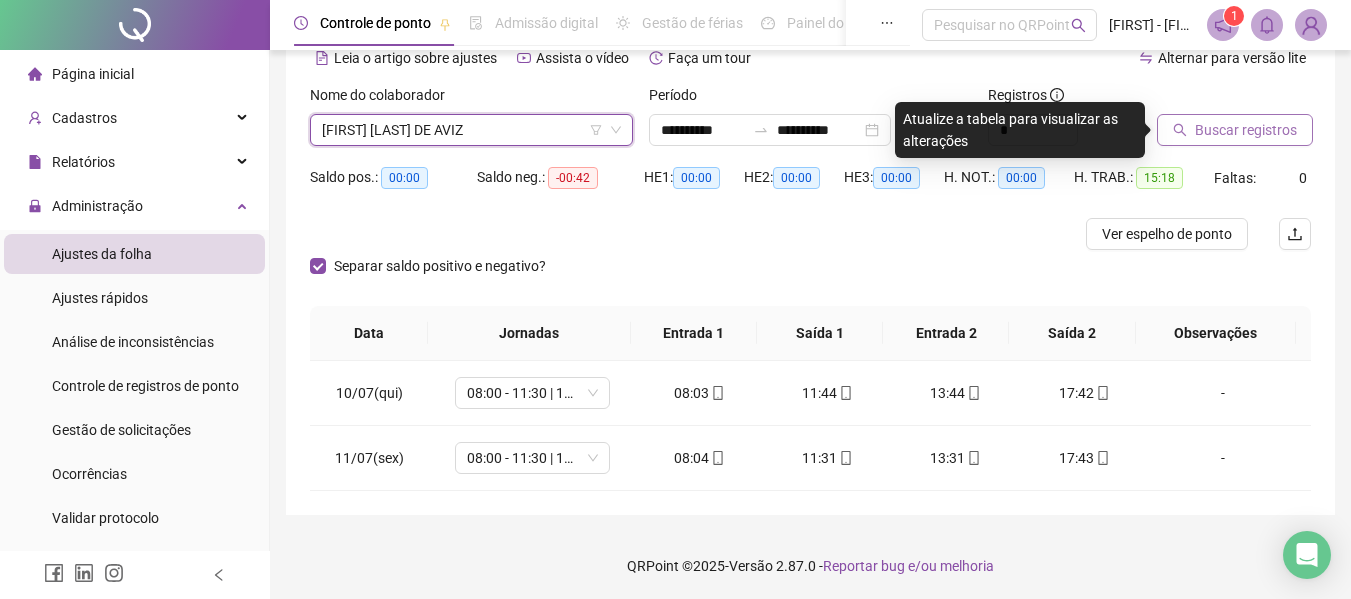 click on "Buscar registros" at bounding box center [1246, 130] 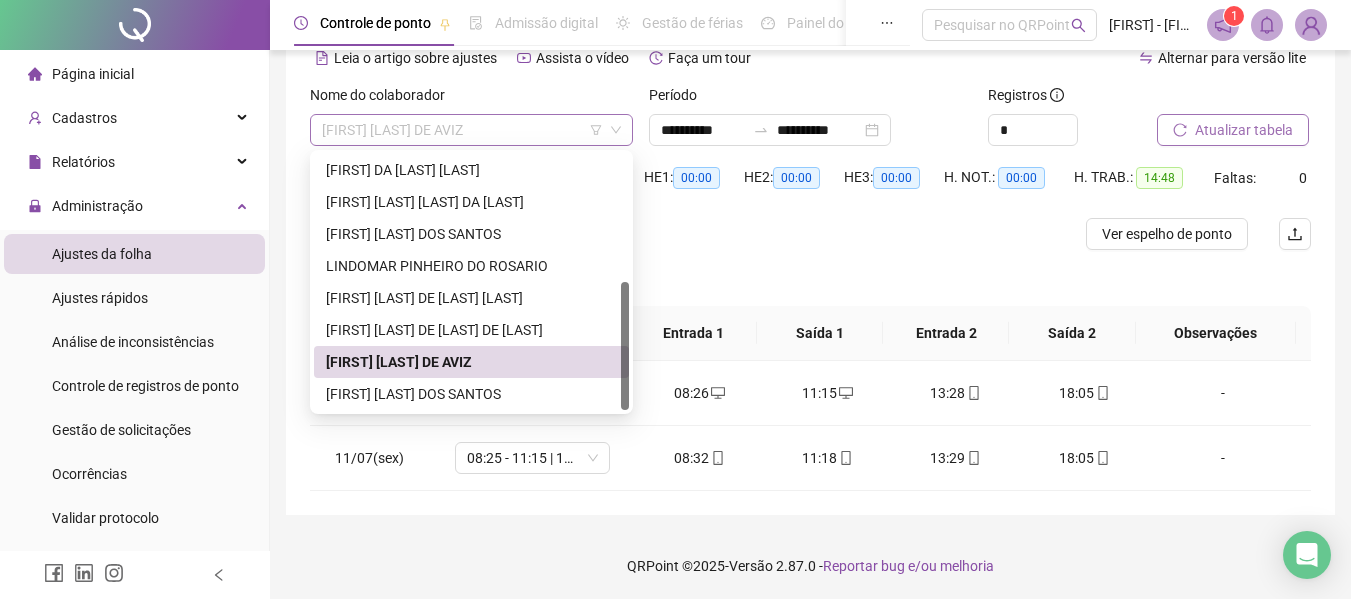 click on "[FIRST] [LAST] DE AVIZ" at bounding box center [471, 130] 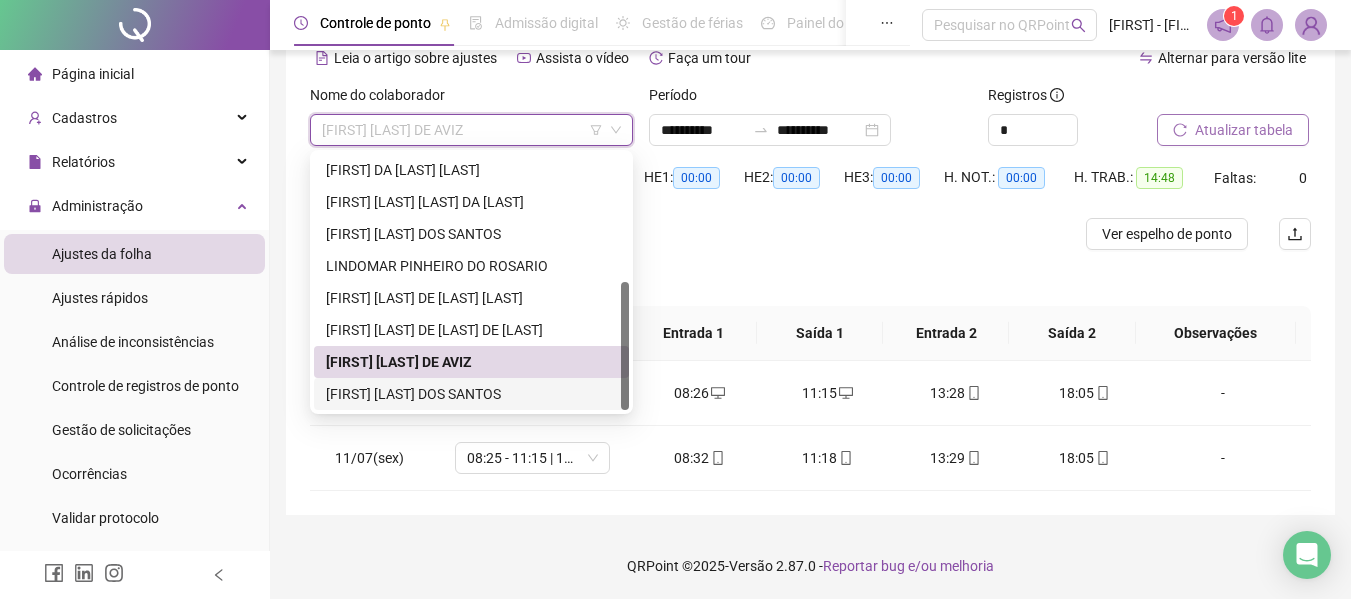 click on "[FIRST] [LAST] DOS SANTOS" at bounding box center [471, 394] 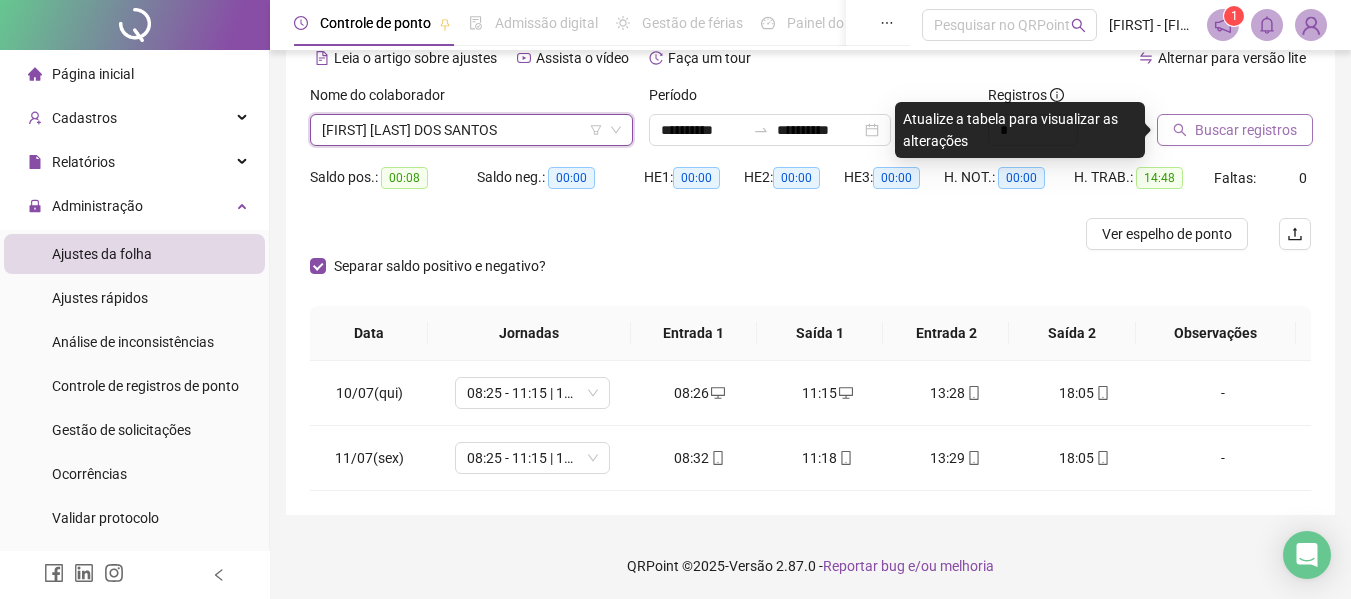 click on "Buscar registros" at bounding box center (1235, 130) 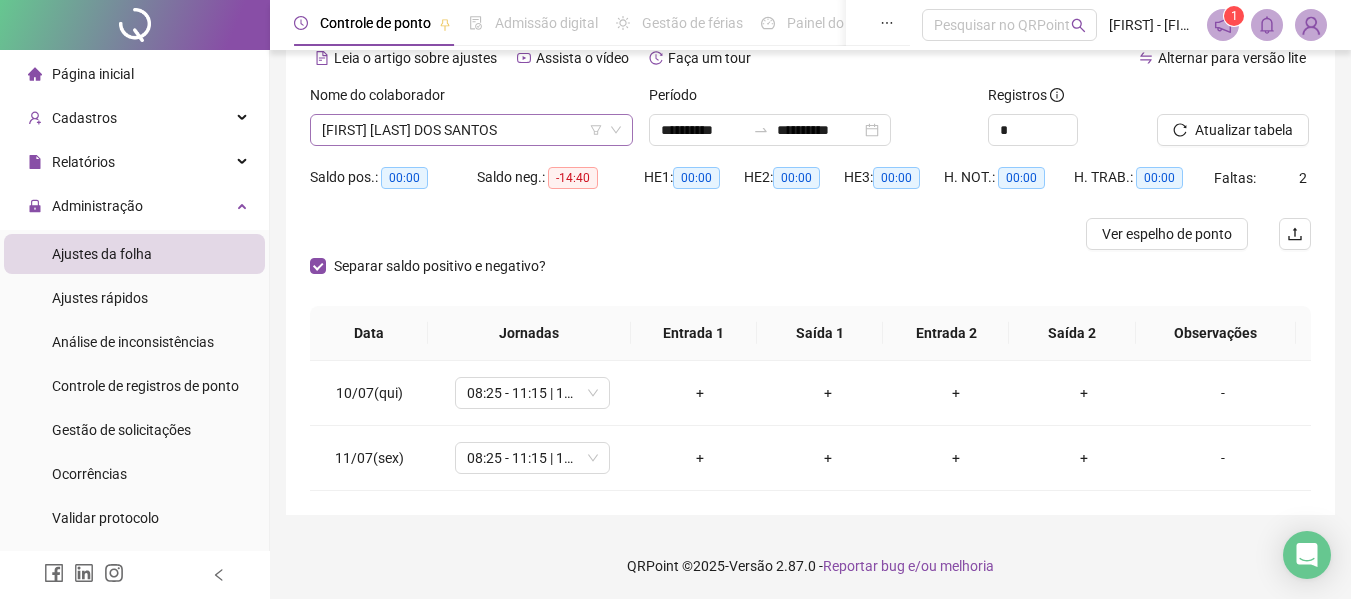click on "[FIRST] [LAST] DOS SANTOS" at bounding box center [471, 130] 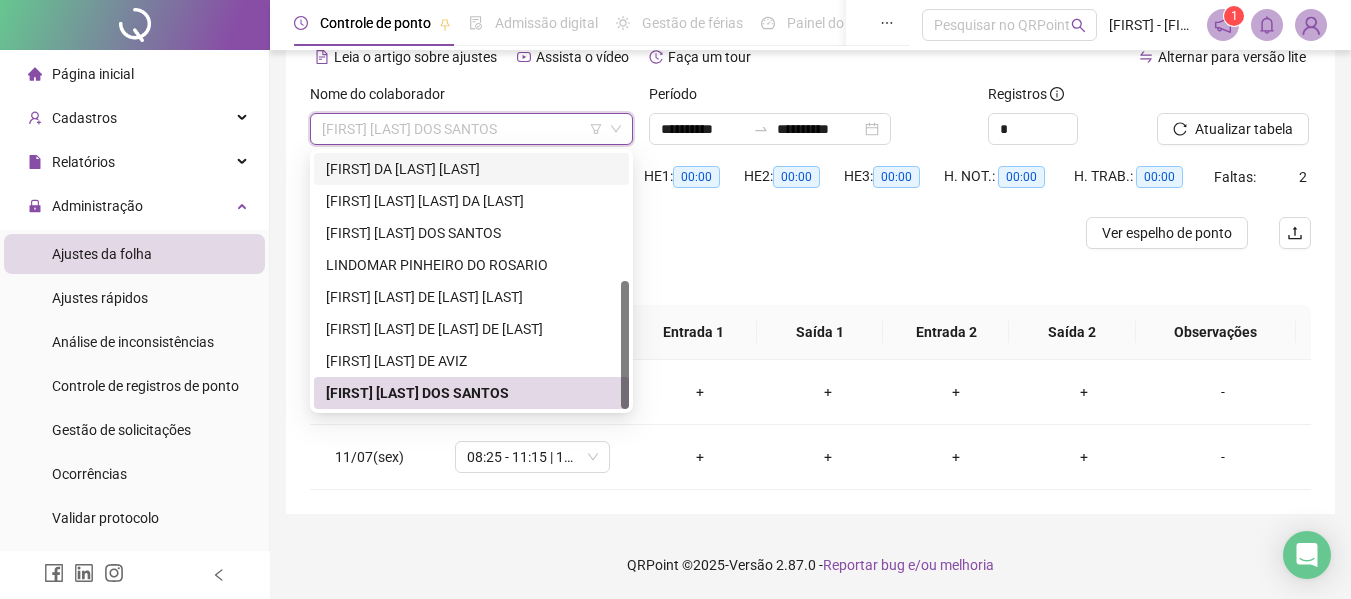 scroll, scrollTop: 102, scrollLeft: 0, axis: vertical 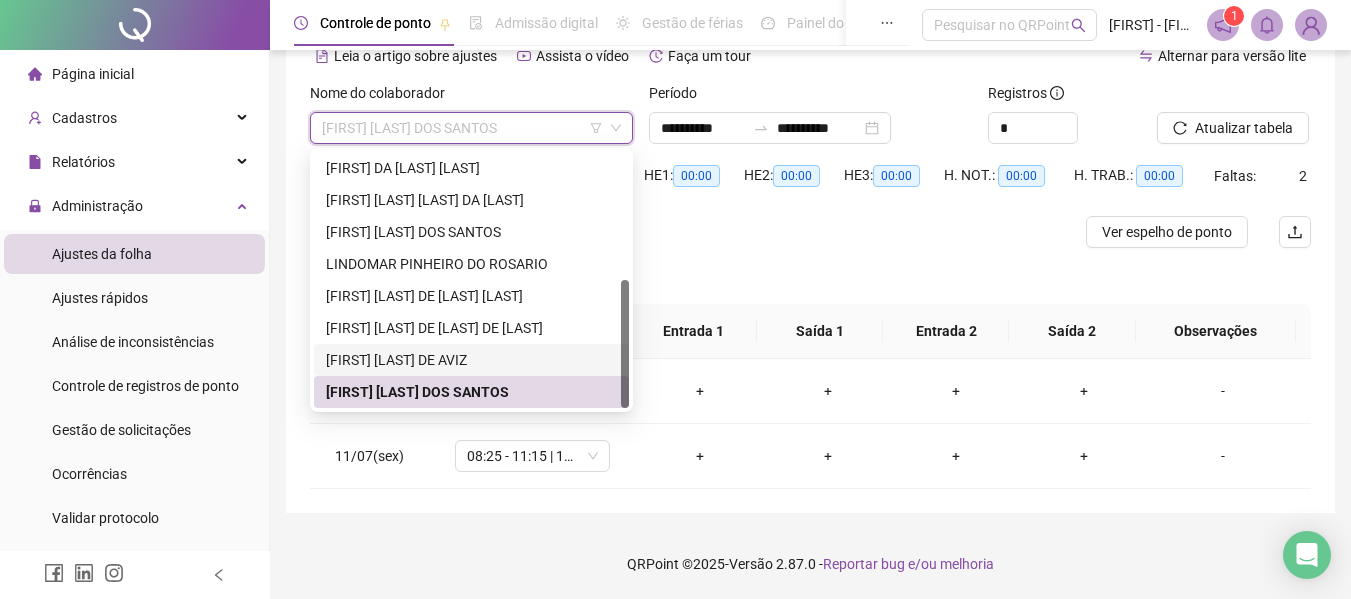 click on "[FIRST] [LAST] DE AVIZ" at bounding box center (471, 360) 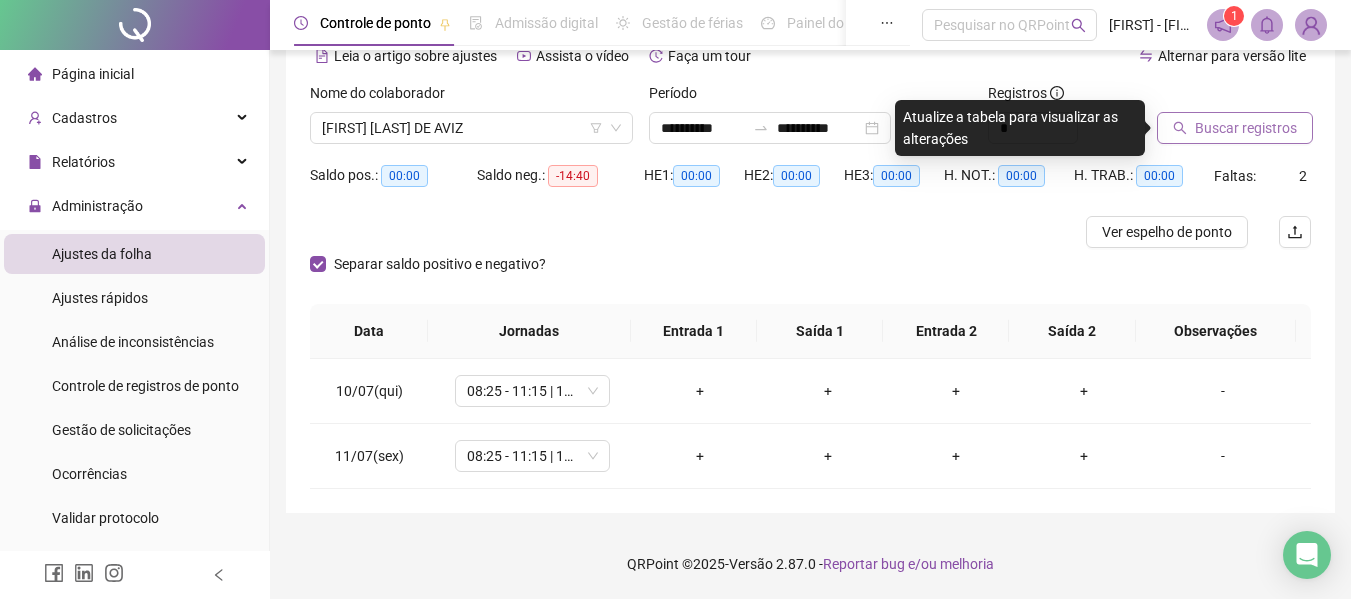 click on "Buscar registros" at bounding box center [1235, 128] 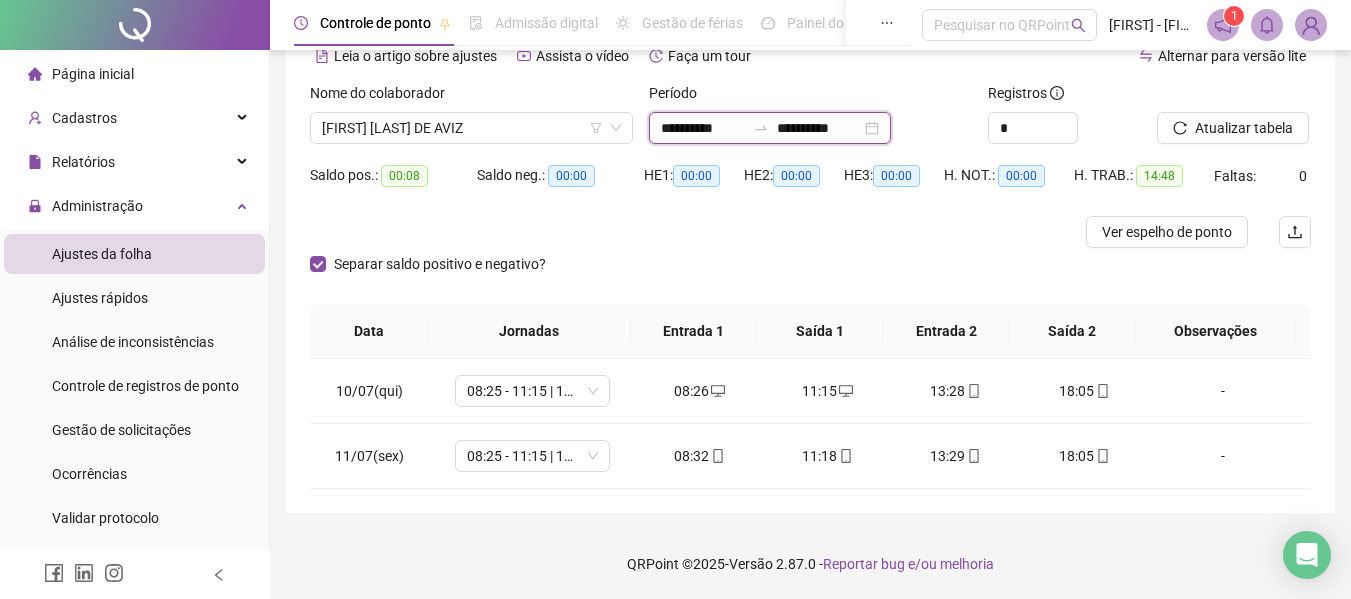 click on "**********" at bounding box center [703, 128] 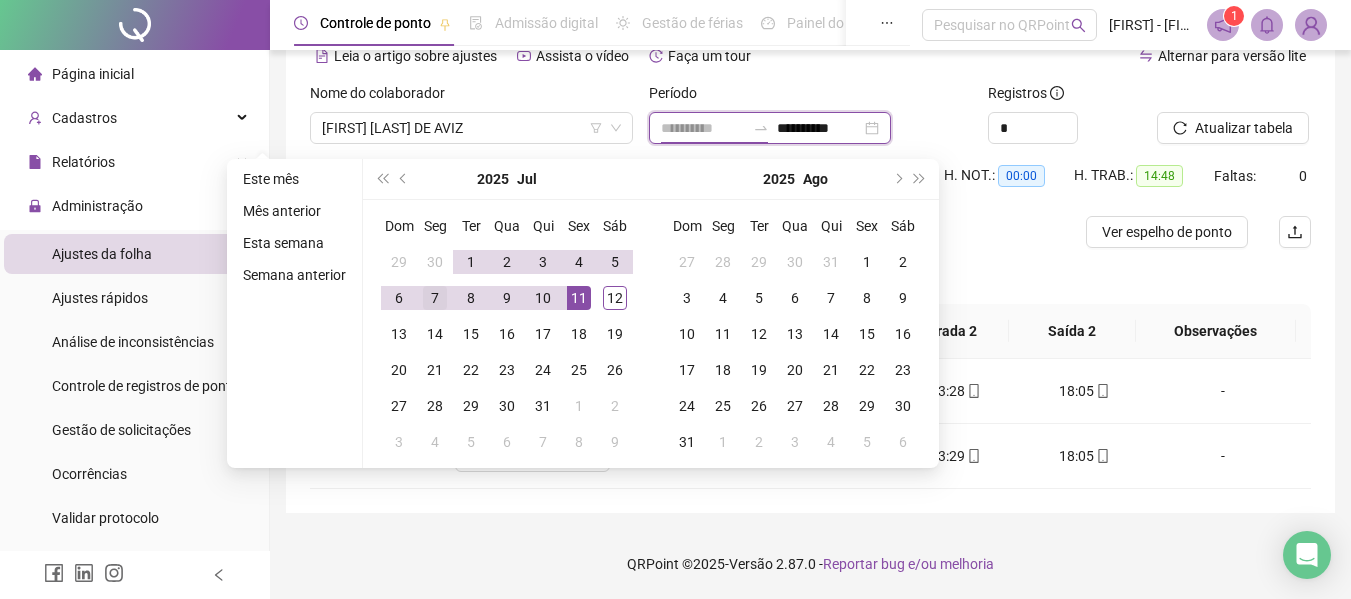 type on "**********" 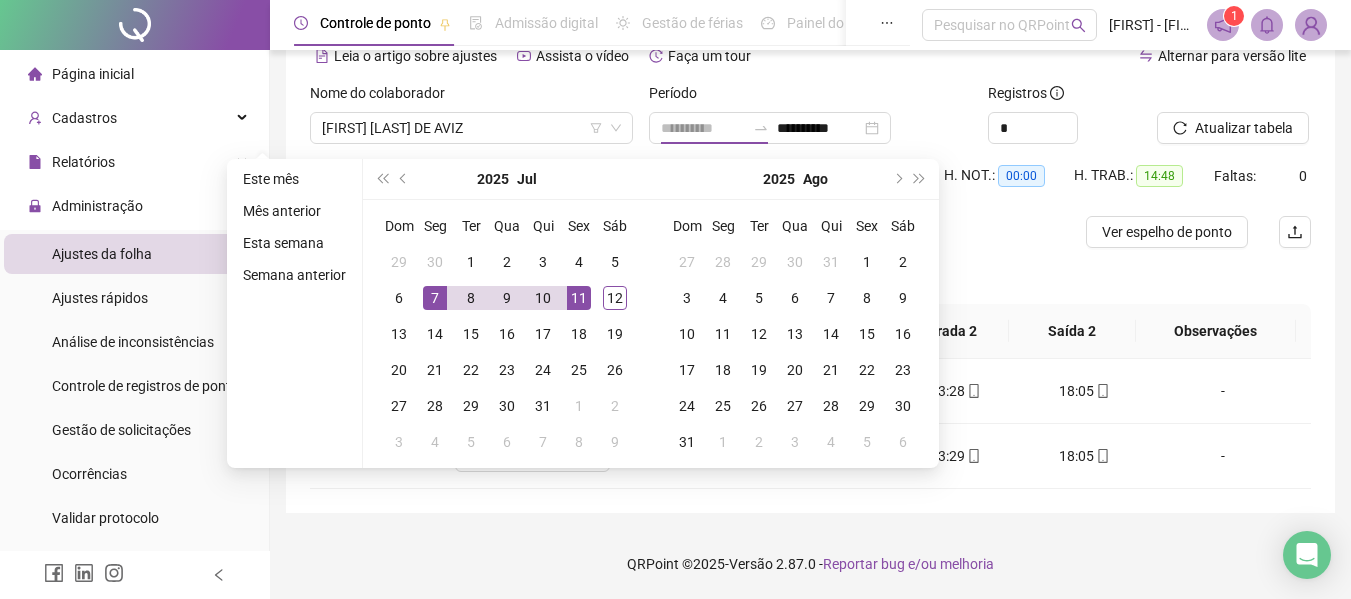 click on "7" at bounding box center (435, 298) 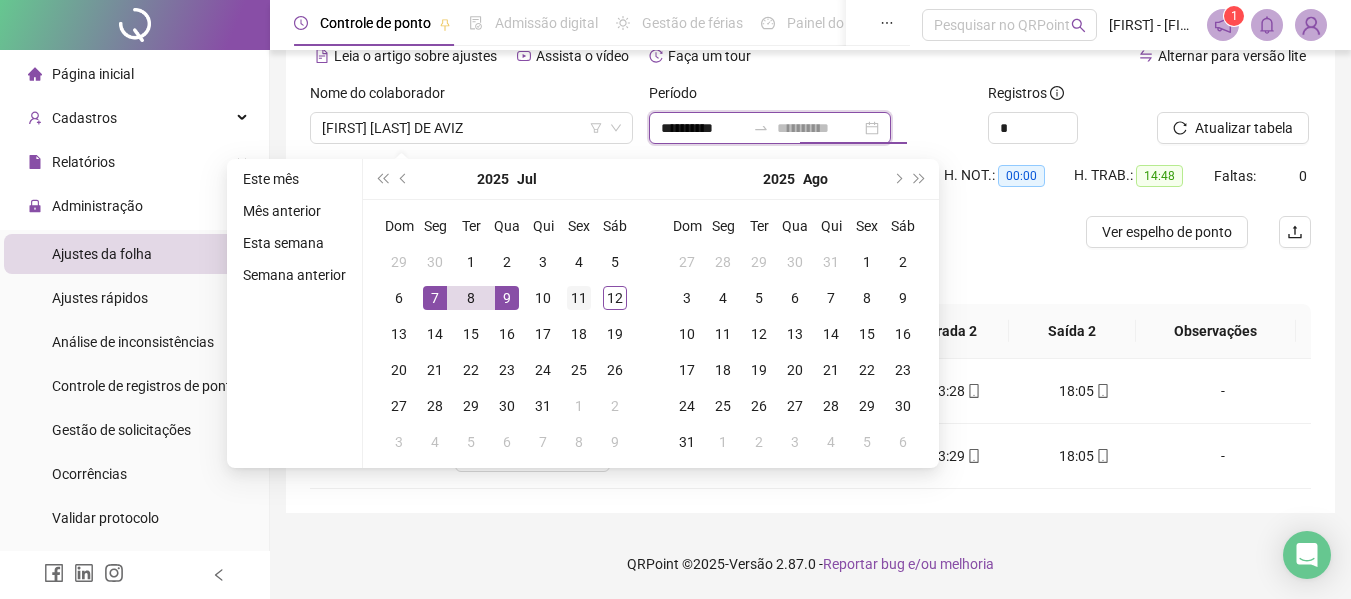 type on "**********" 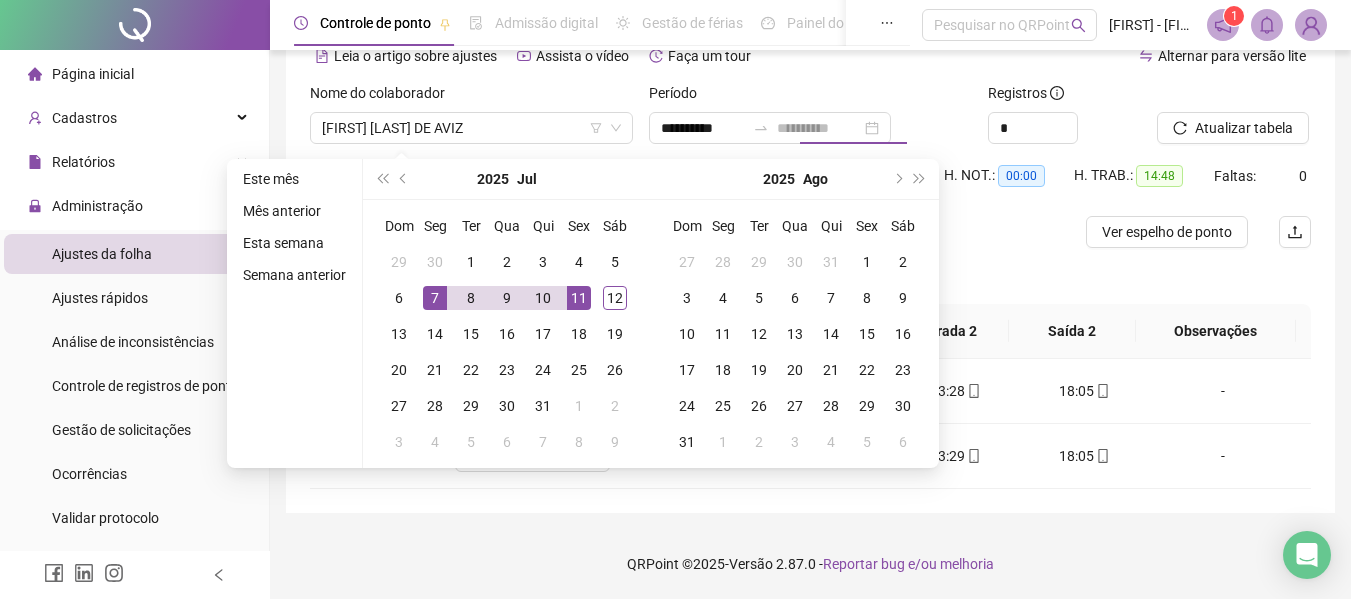 click on "11" at bounding box center [579, 298] 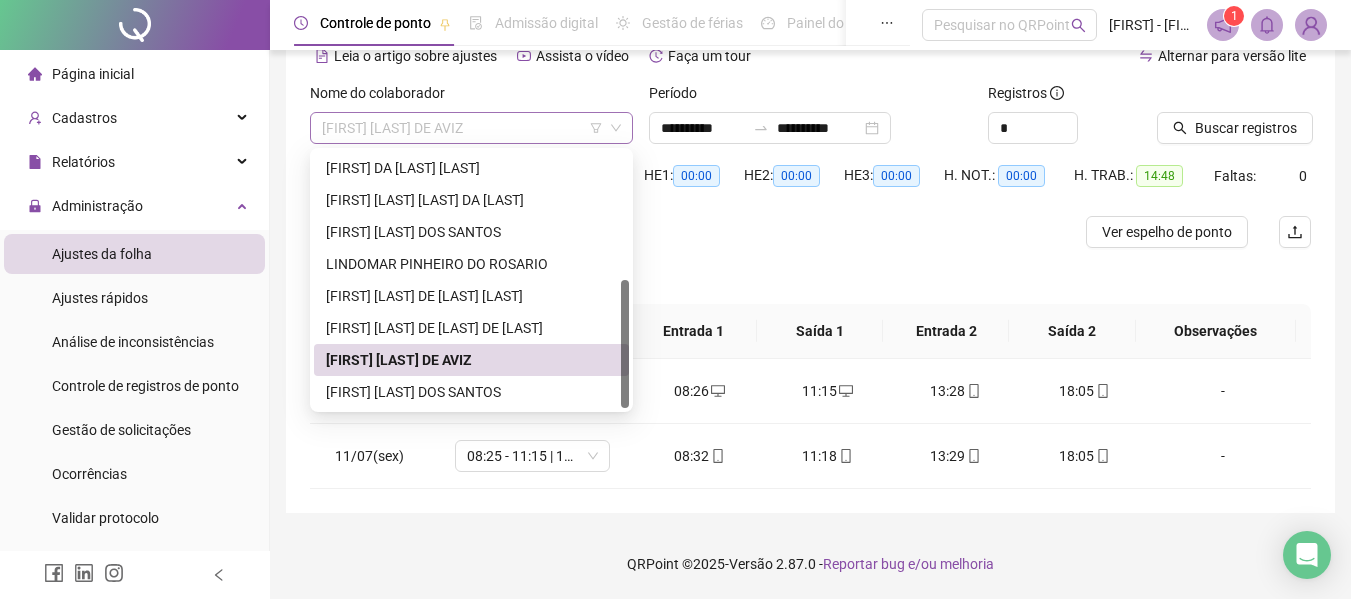 click on "[FIRST] [LAST] DE AVIZ" at bounding box center [471, 128] 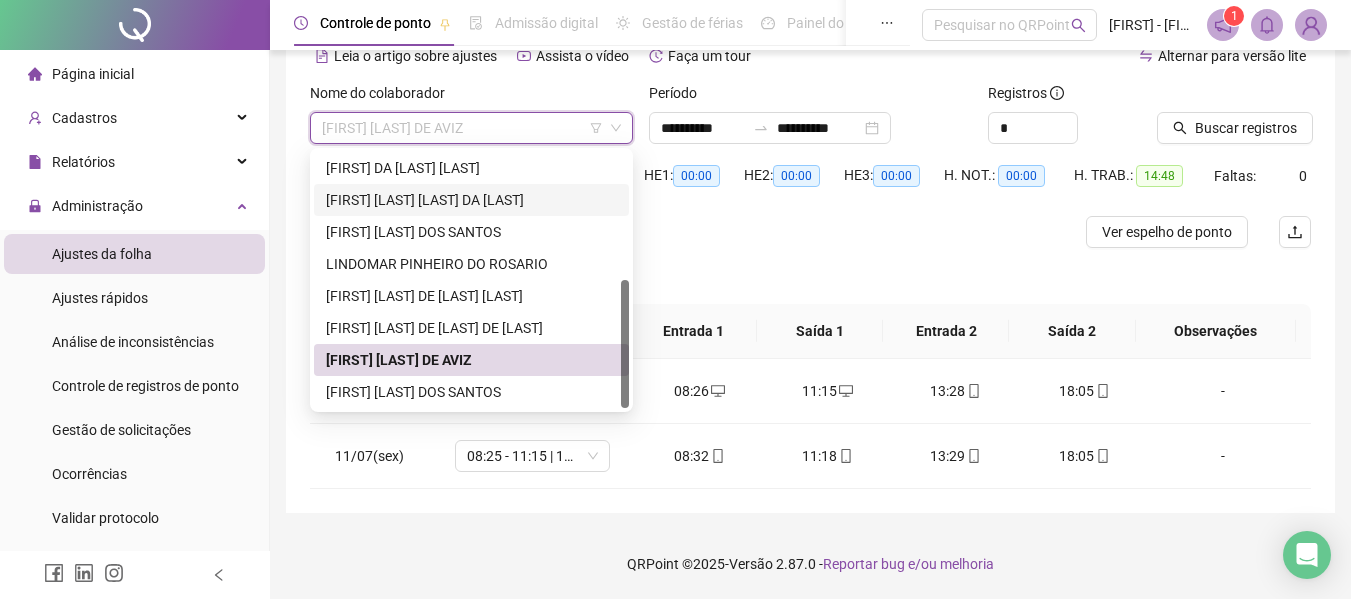 scroll, scrollTop: 0, scrollLeft: 0, axis: both 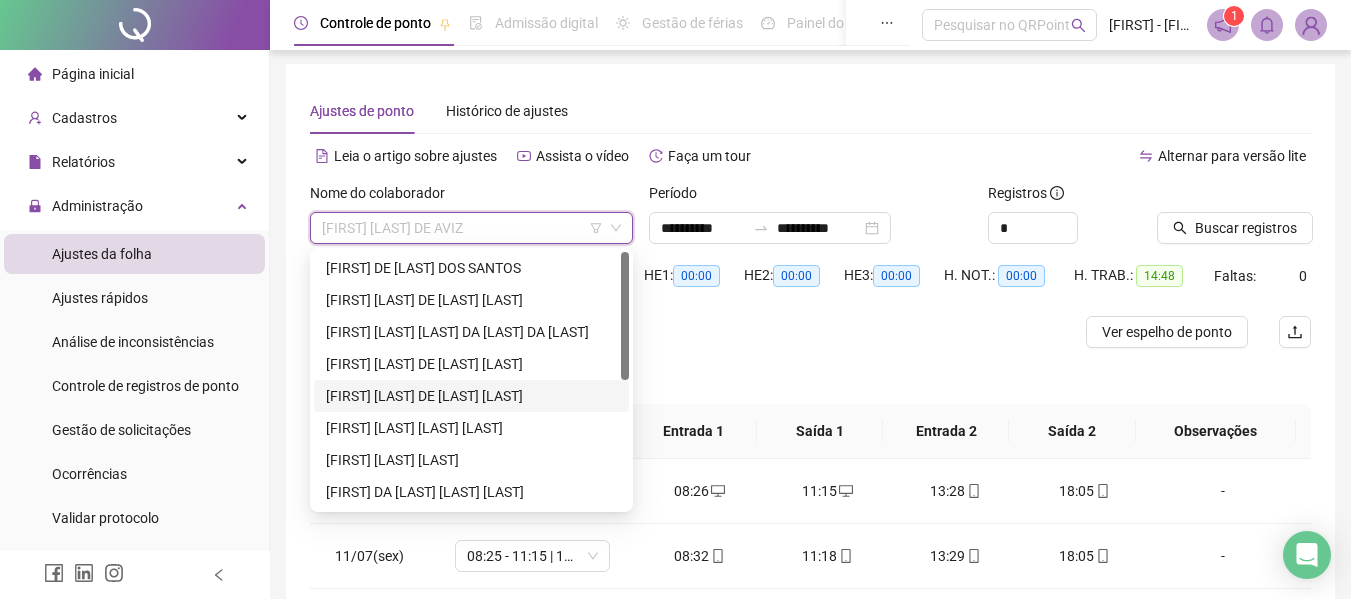 click on "[FIRST] [LAST] DE [LAST] [LAST]" at bounding box center (471, 396) 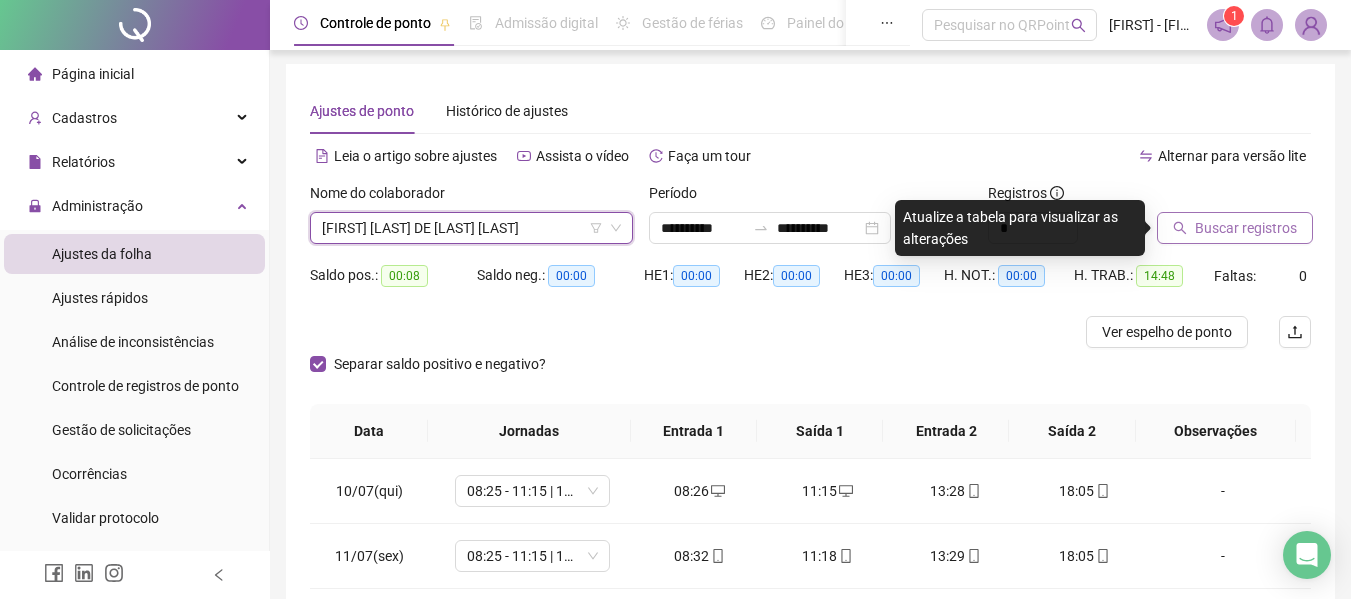 click on "Buscar registros" at bounding box center [1235, 228] 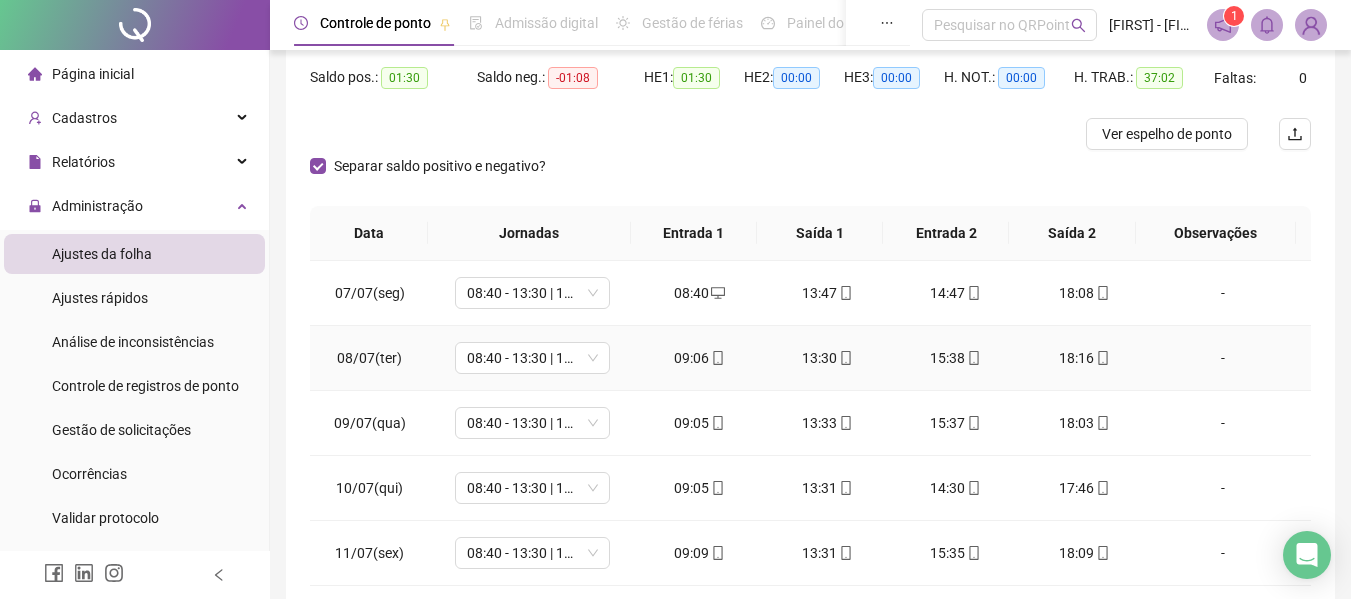 scroll, scrollTop: 297, scrollLeft: 0, axis: vertical 